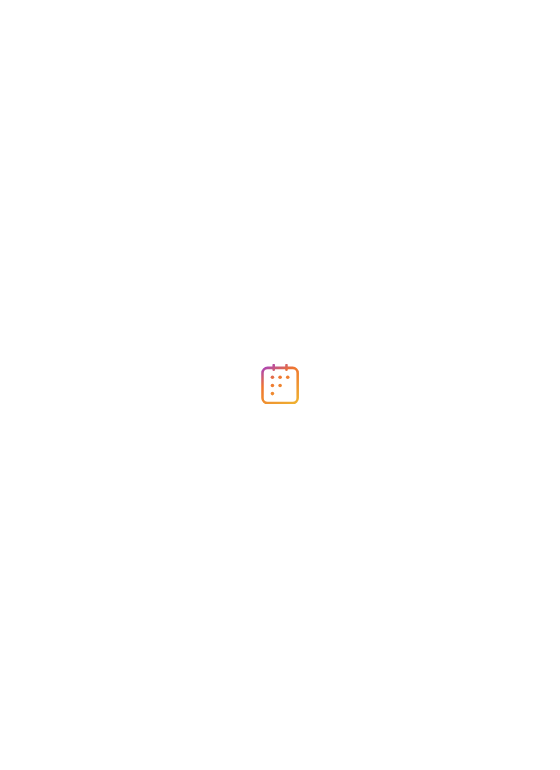 scroll, scrollTop: 0, scrollLeft: 0, axis: both 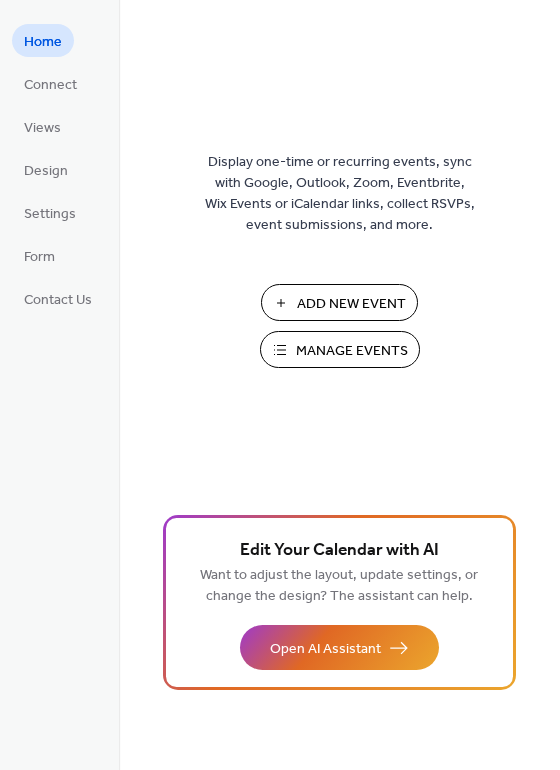 click on "Add New Event" at bounding box center [351, 304] 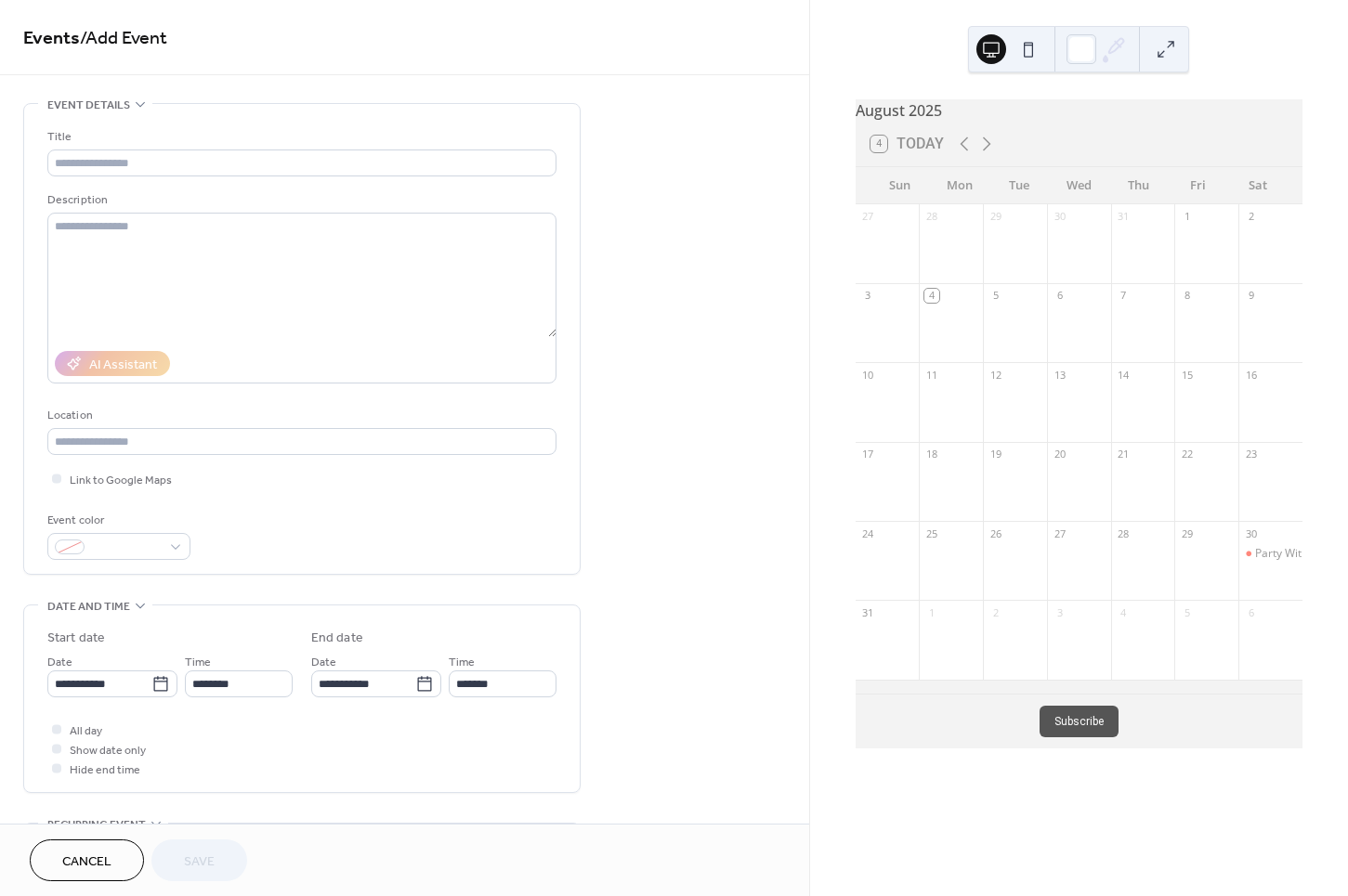 scroll, scrollTop: 0, scrollLeft: 0, axis: both 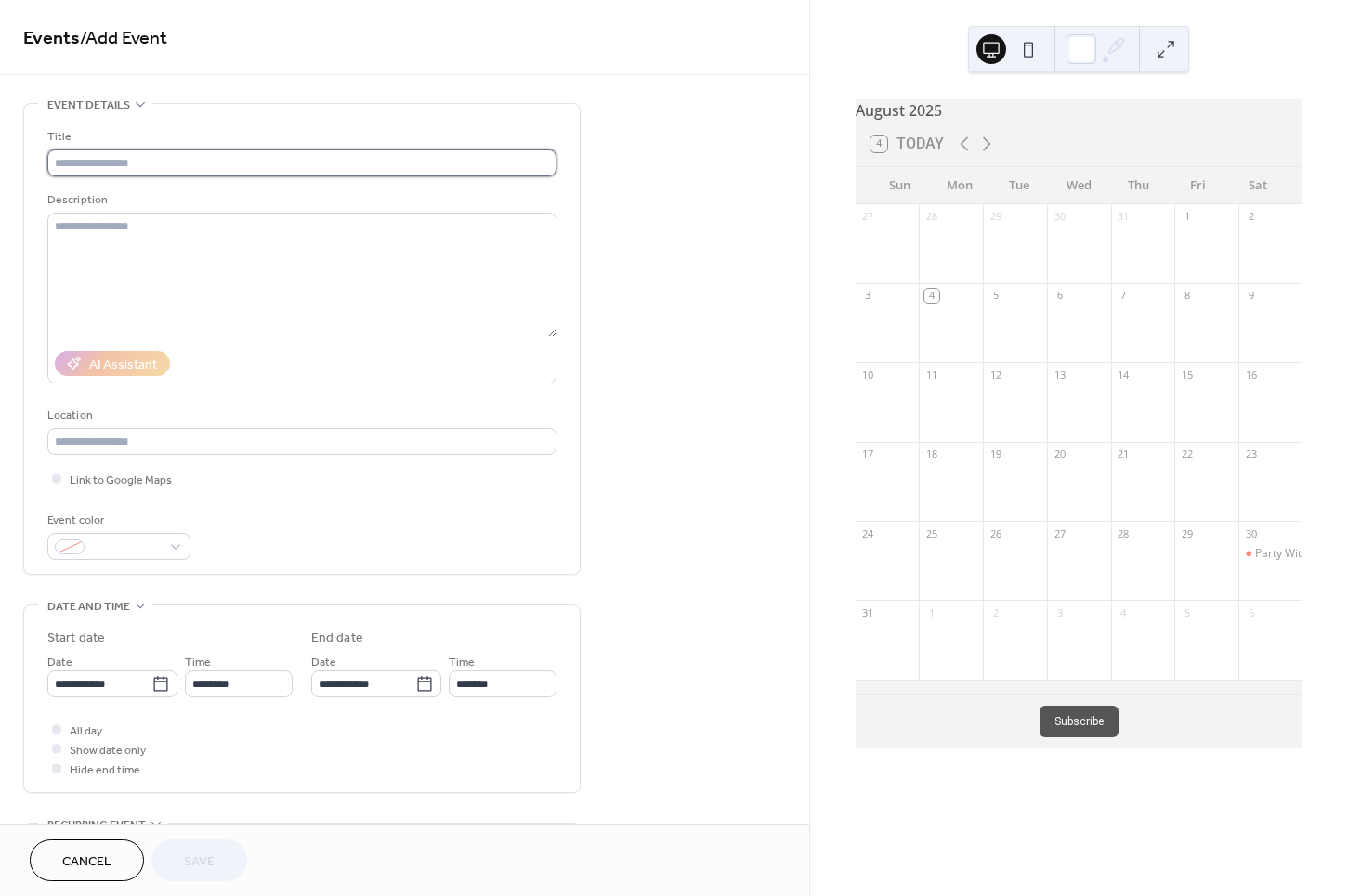 click at bounding box center [302, 162] 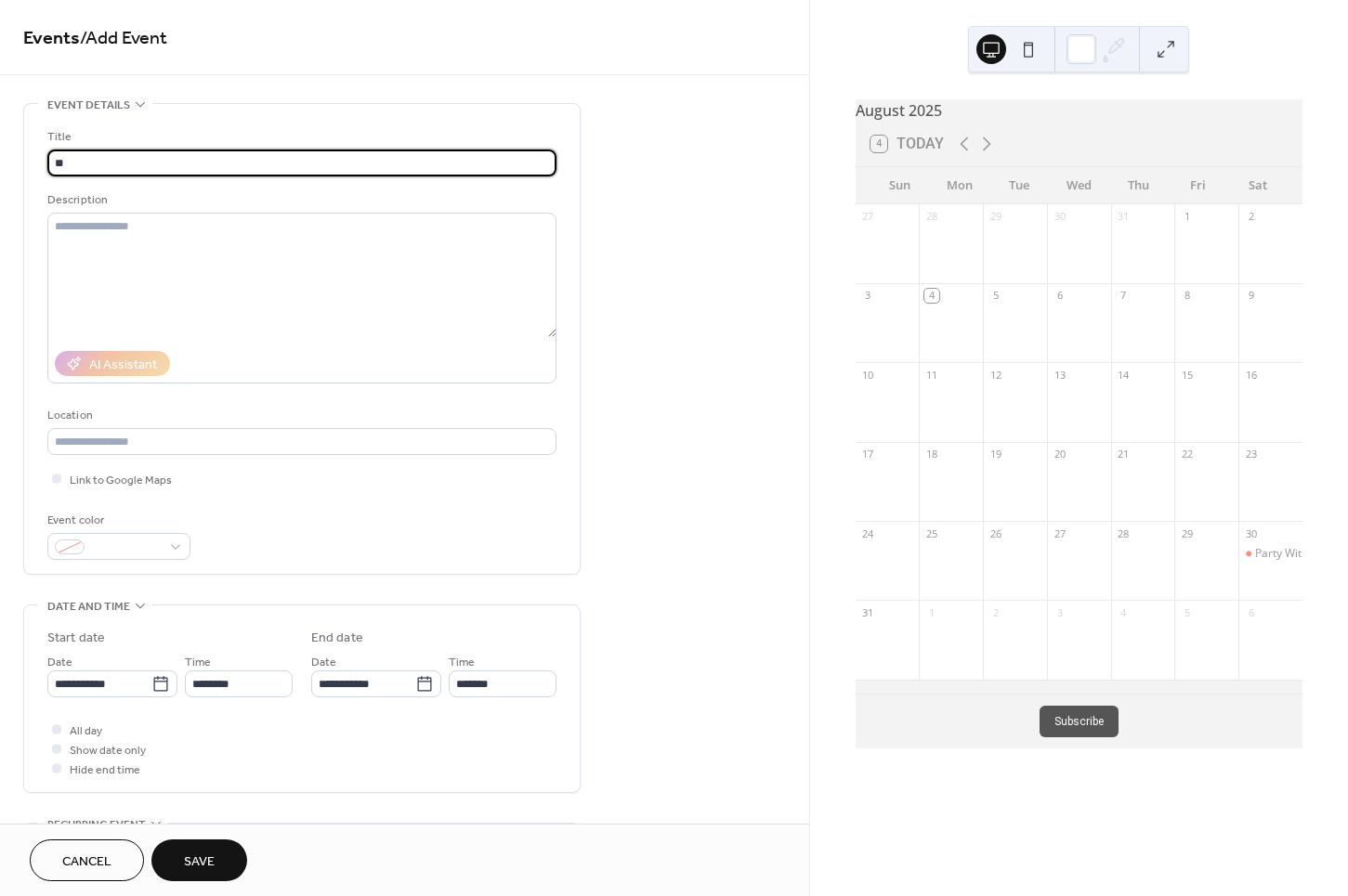 type on "*" 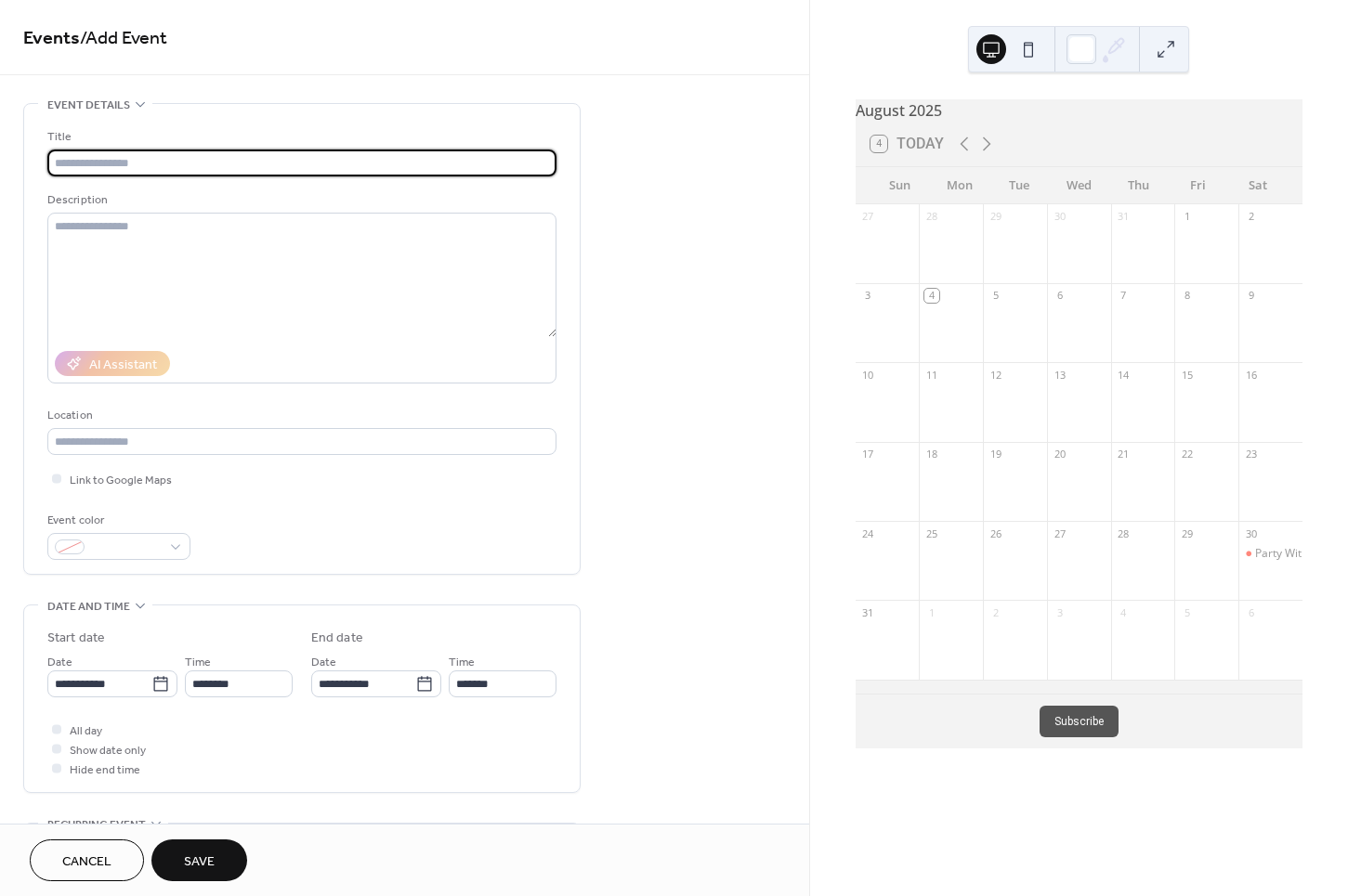 paste on "**********" 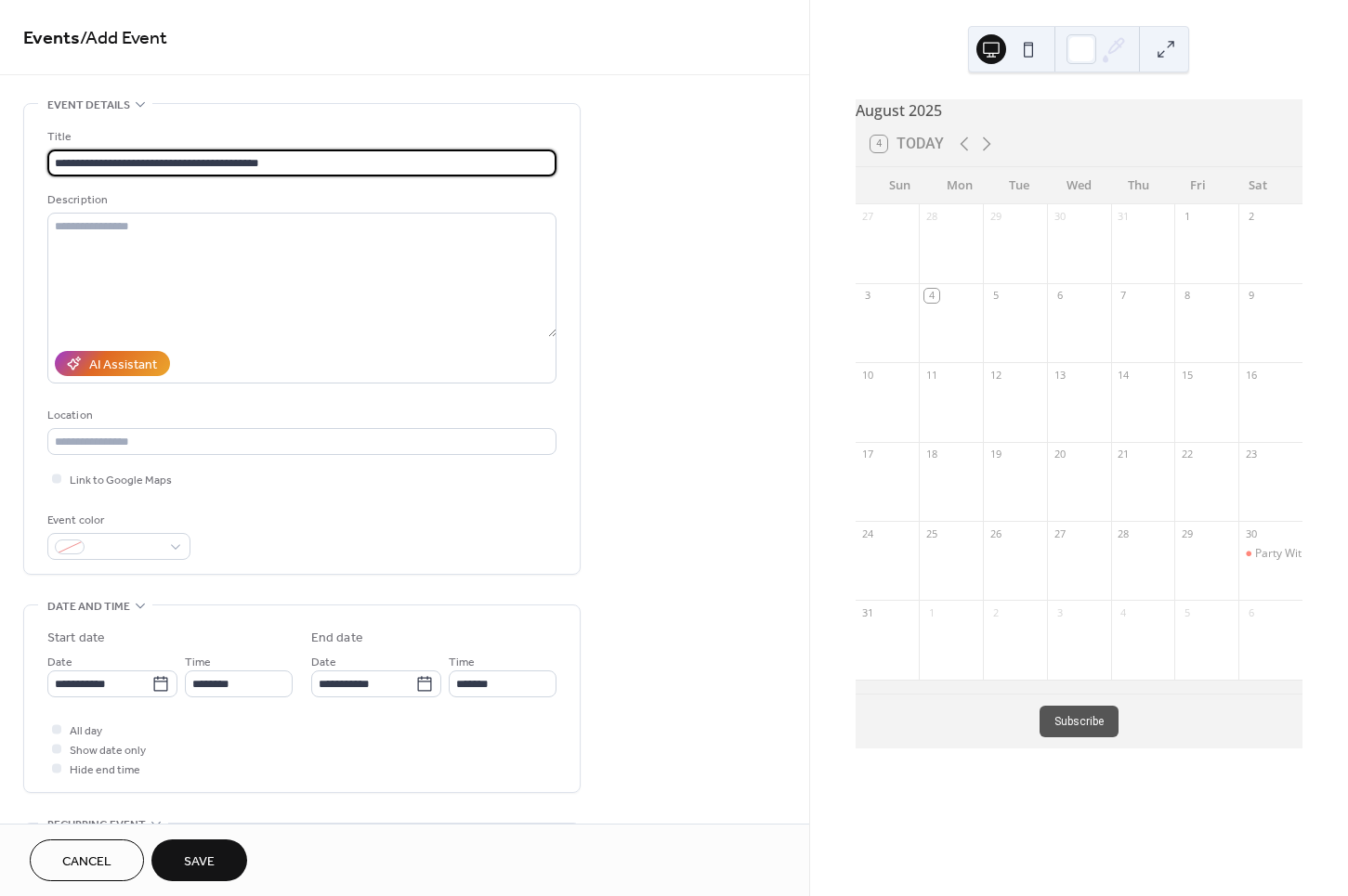 drag, startPoint x: 115, startPoint y: 166, endPoint x: -16, endPoint y: 170, distance: 131.06105 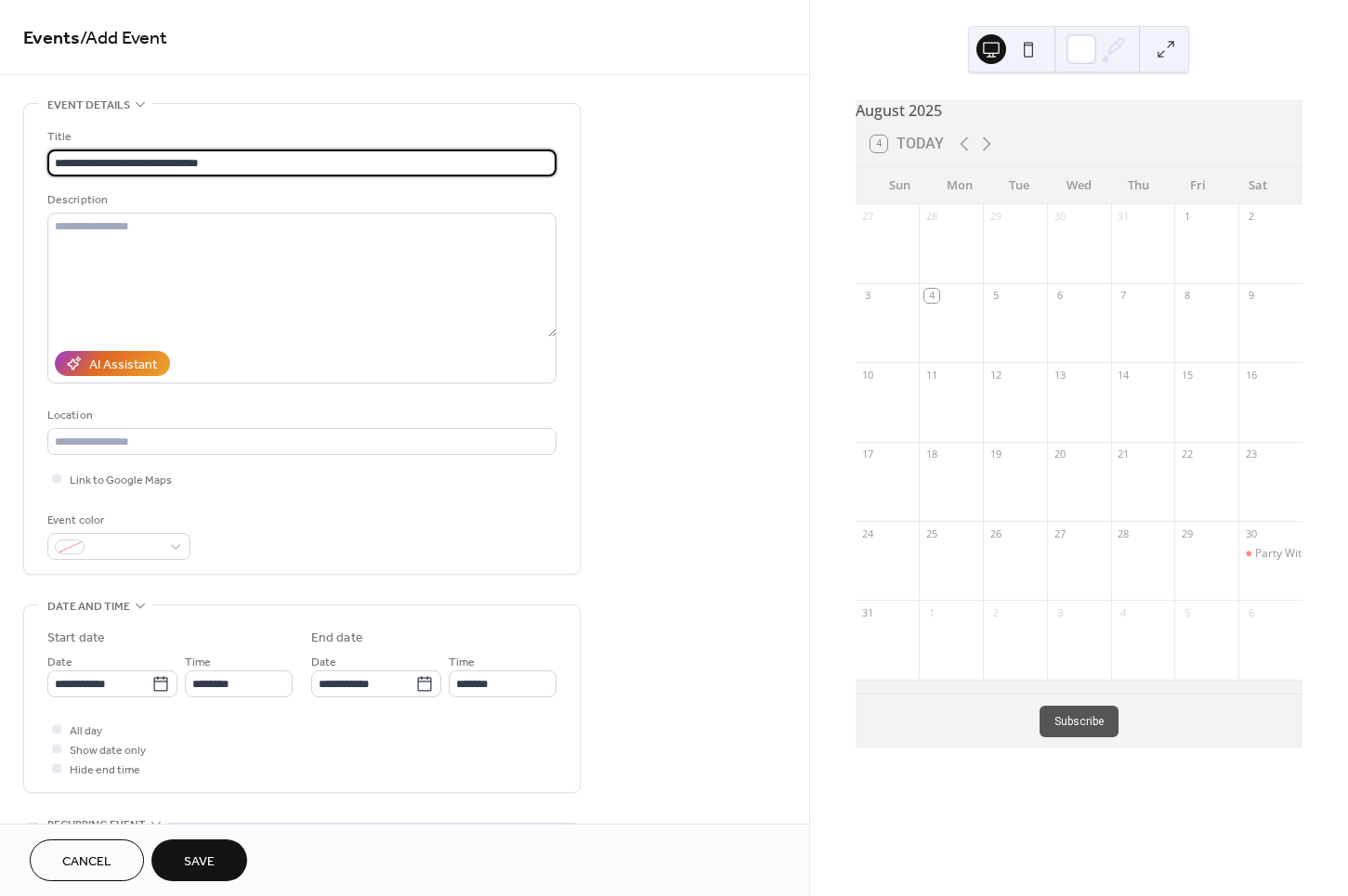click on "**********" at bounding box center (302, 162) 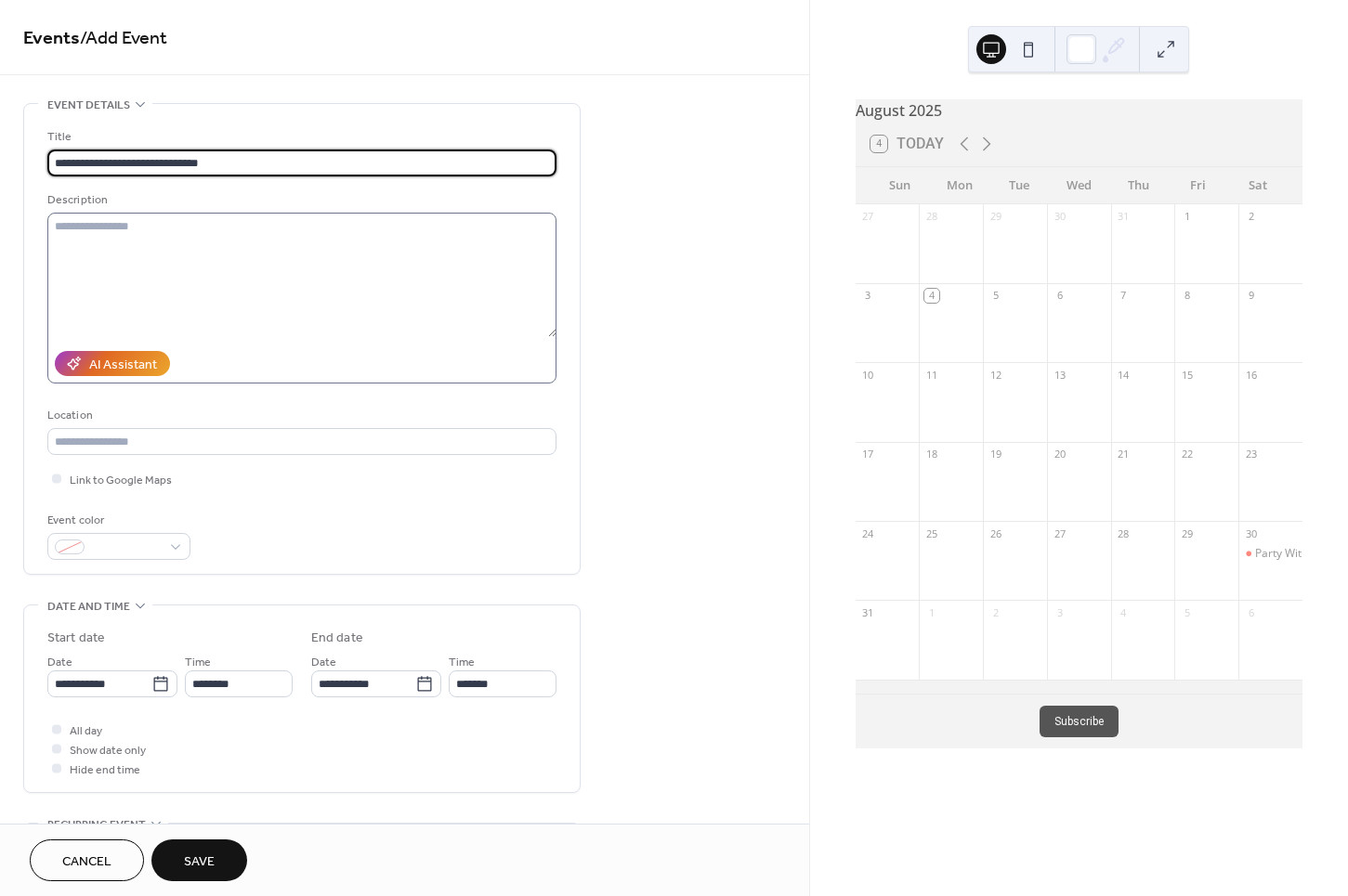 type on "**********" 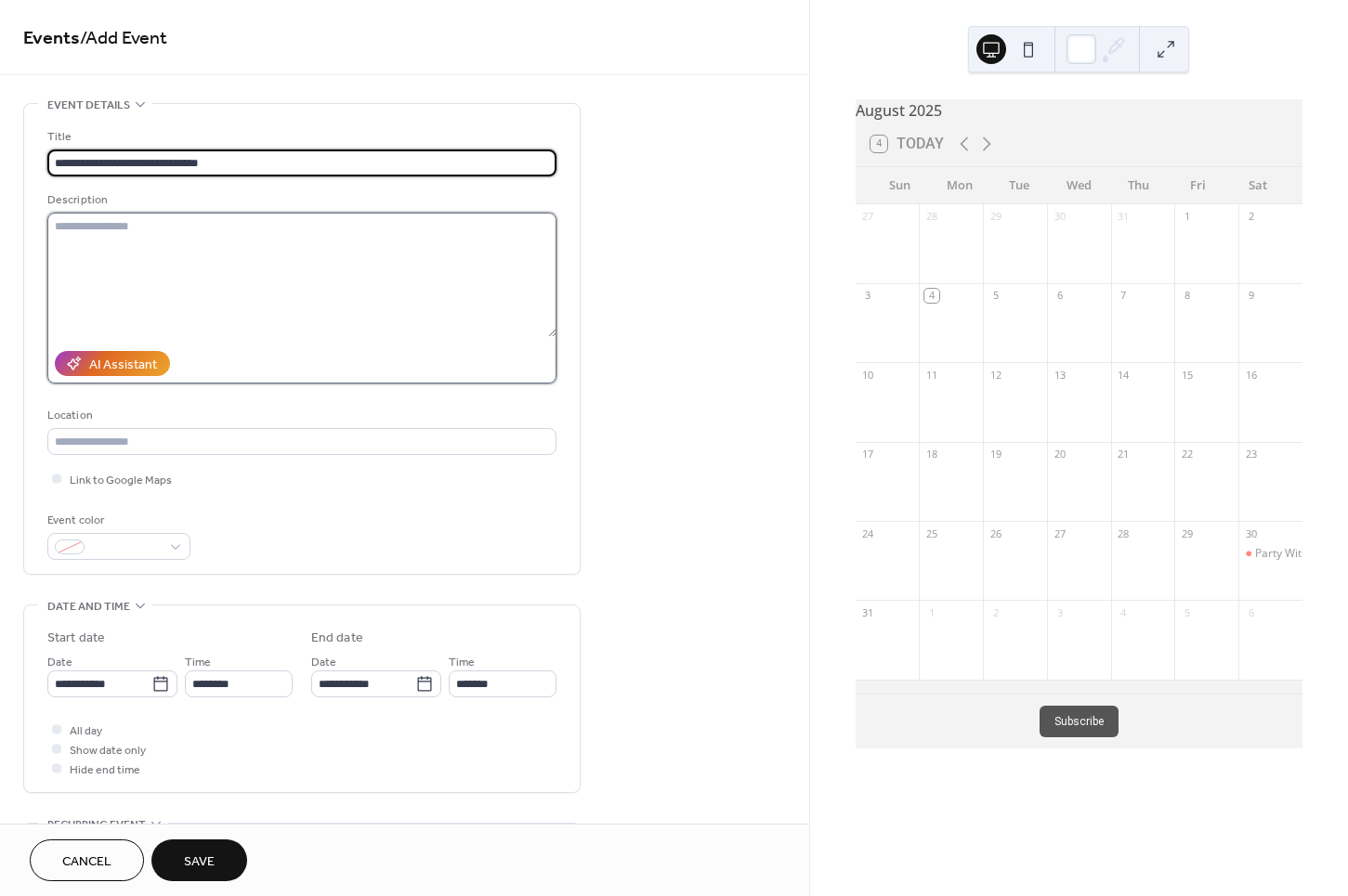 click at bounding box center [302, 275] 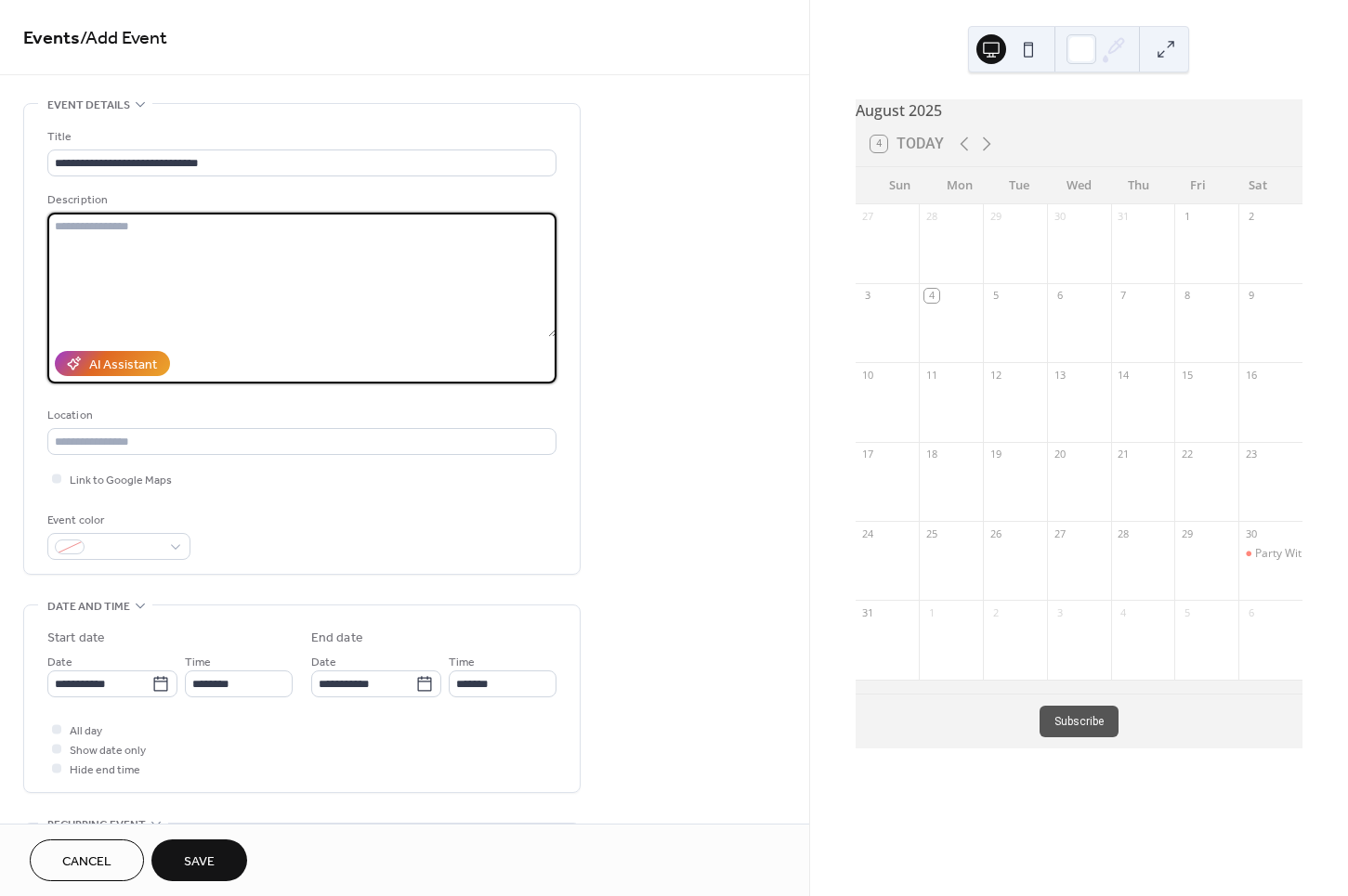 paste on "**********" 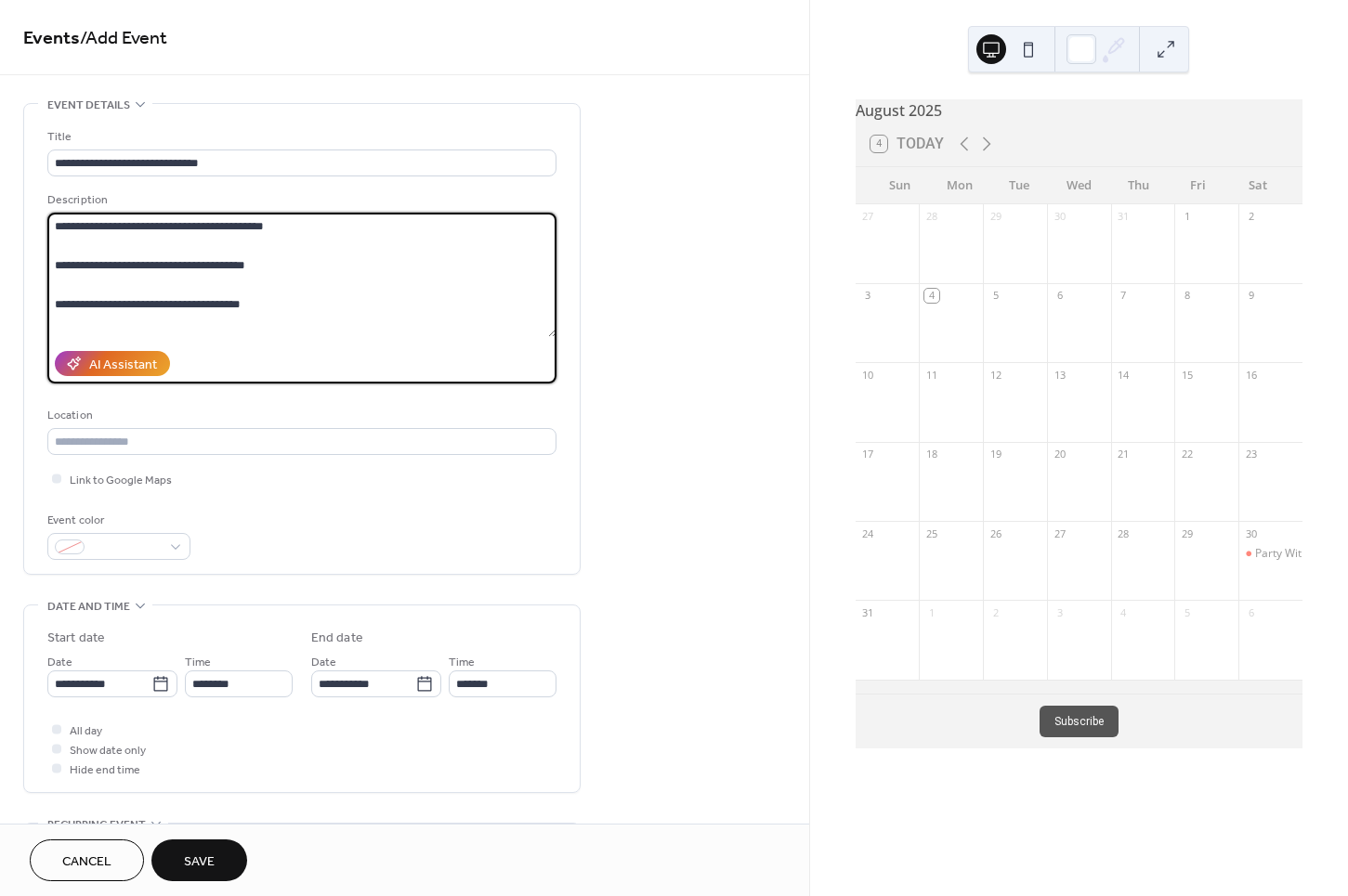scroll, scrollTop: 0, scrollLeft: 0, axis: both 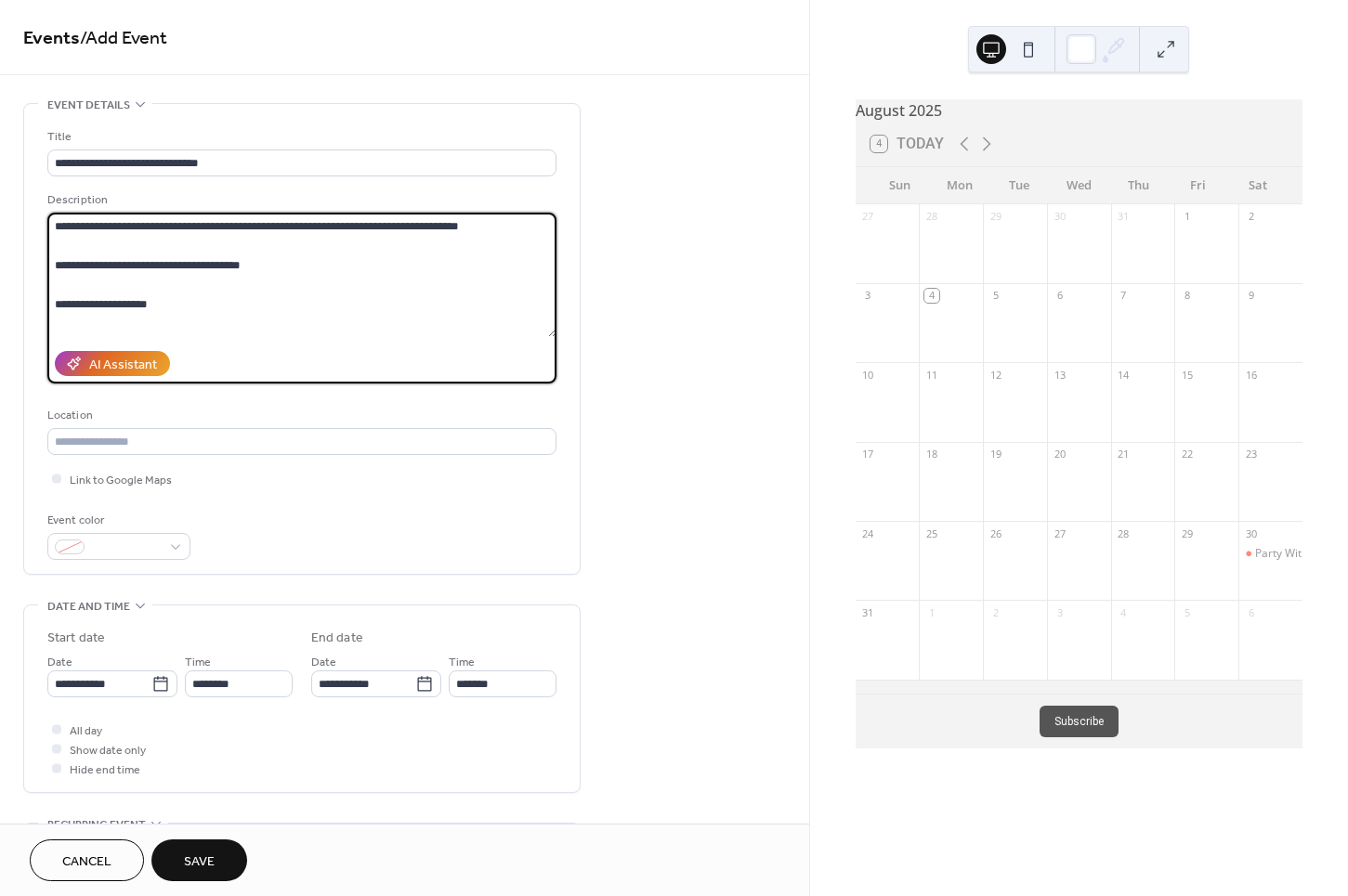 click on "**********" at bounding box center [302, 275] 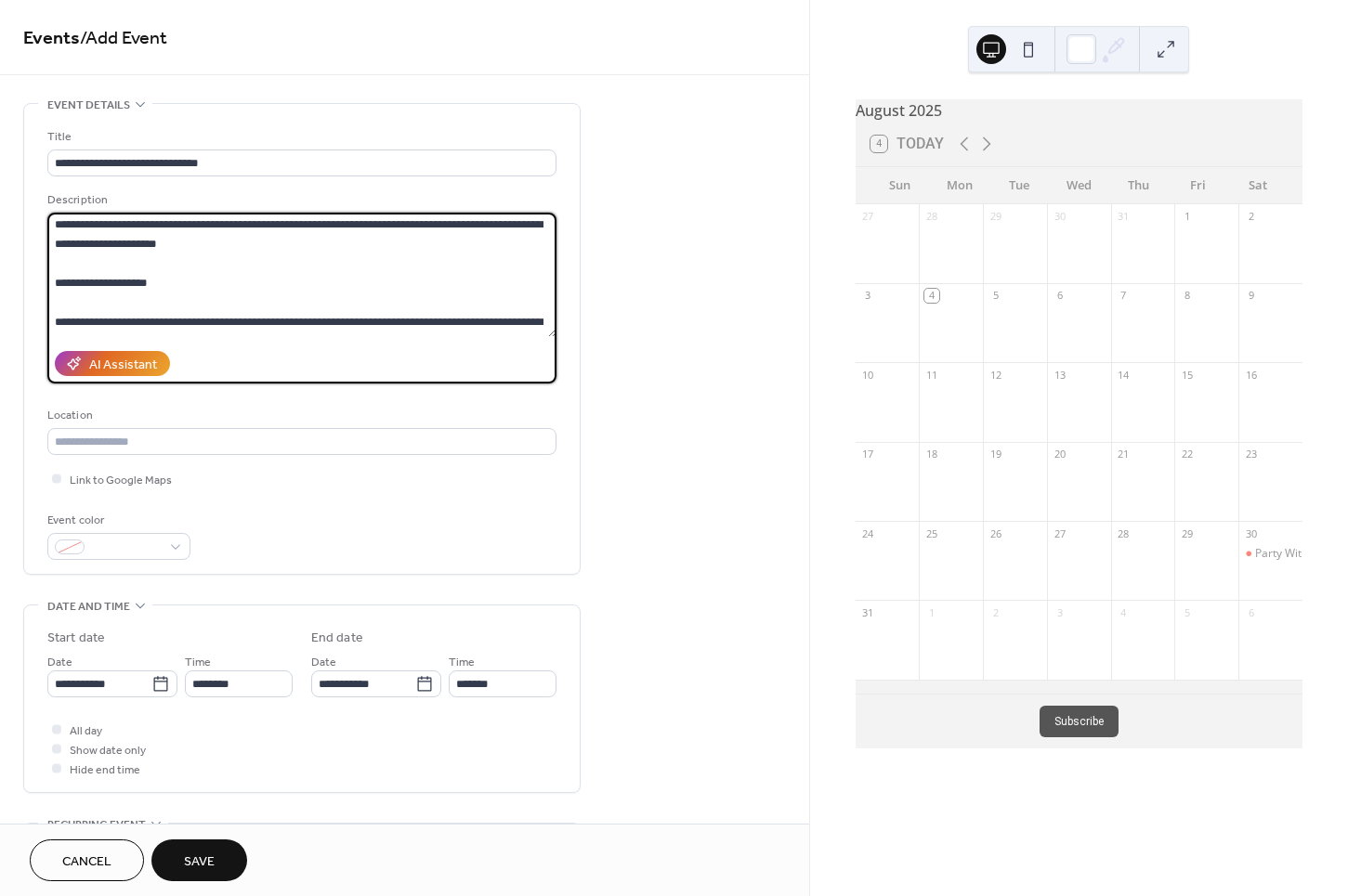 scroll, scrollTop: 0, scrollLeft: 0, axis: both 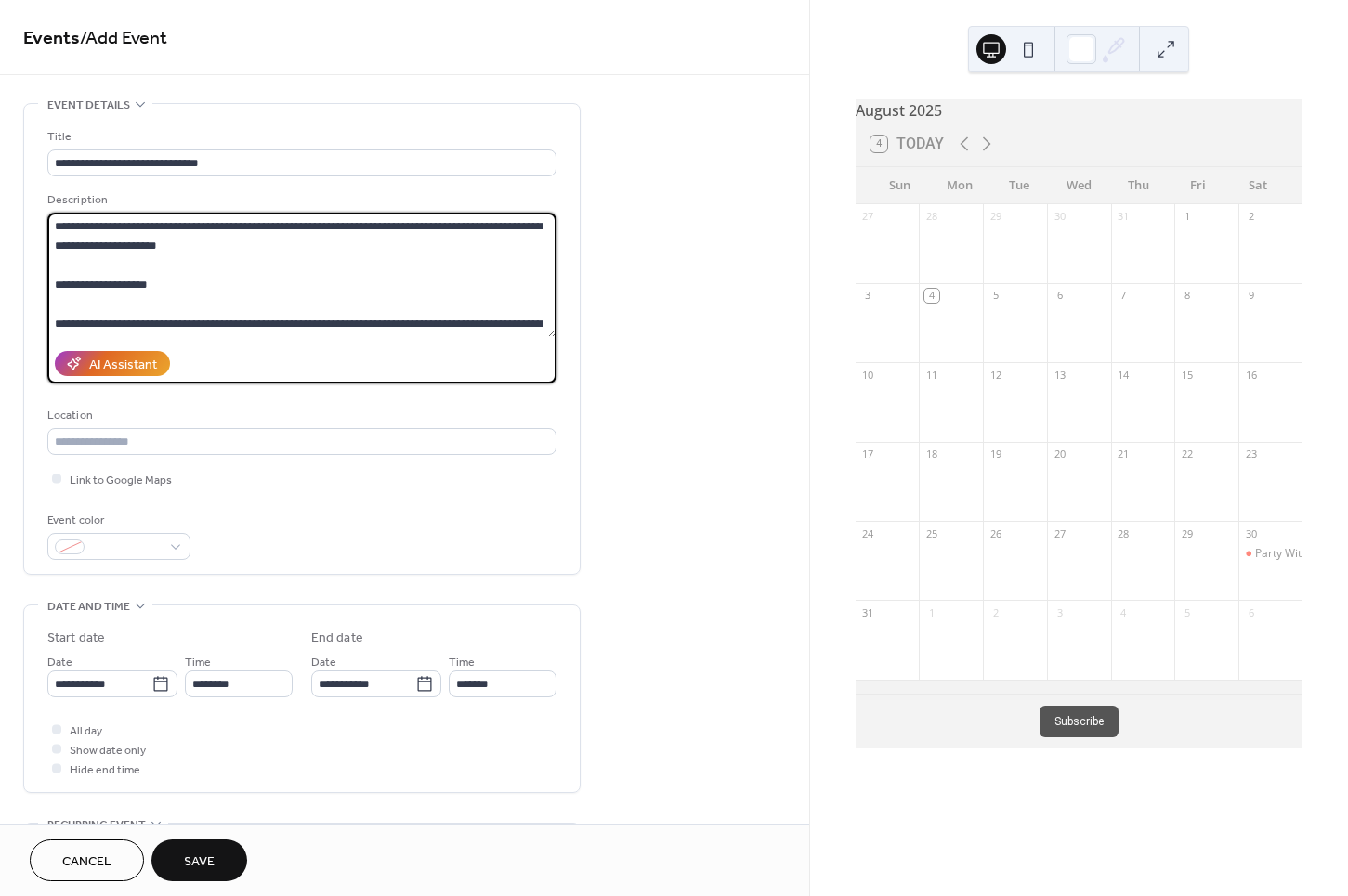 click on "**********" at bounding box center [302, 275] 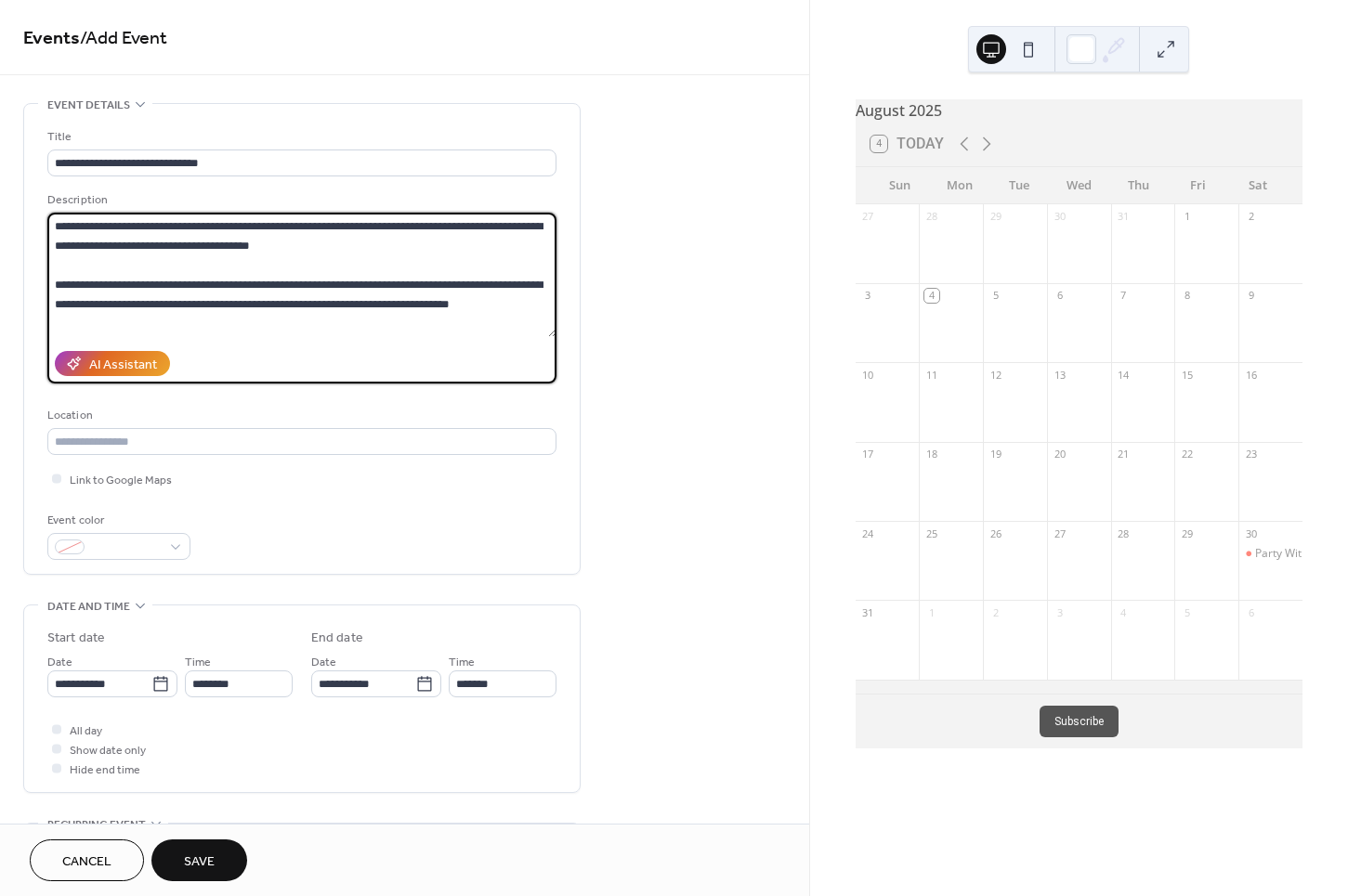 drag, startPoint x: 50, startPoint y: 223, endPoint x: 212, endPoint y: 225, distance: 162.01235 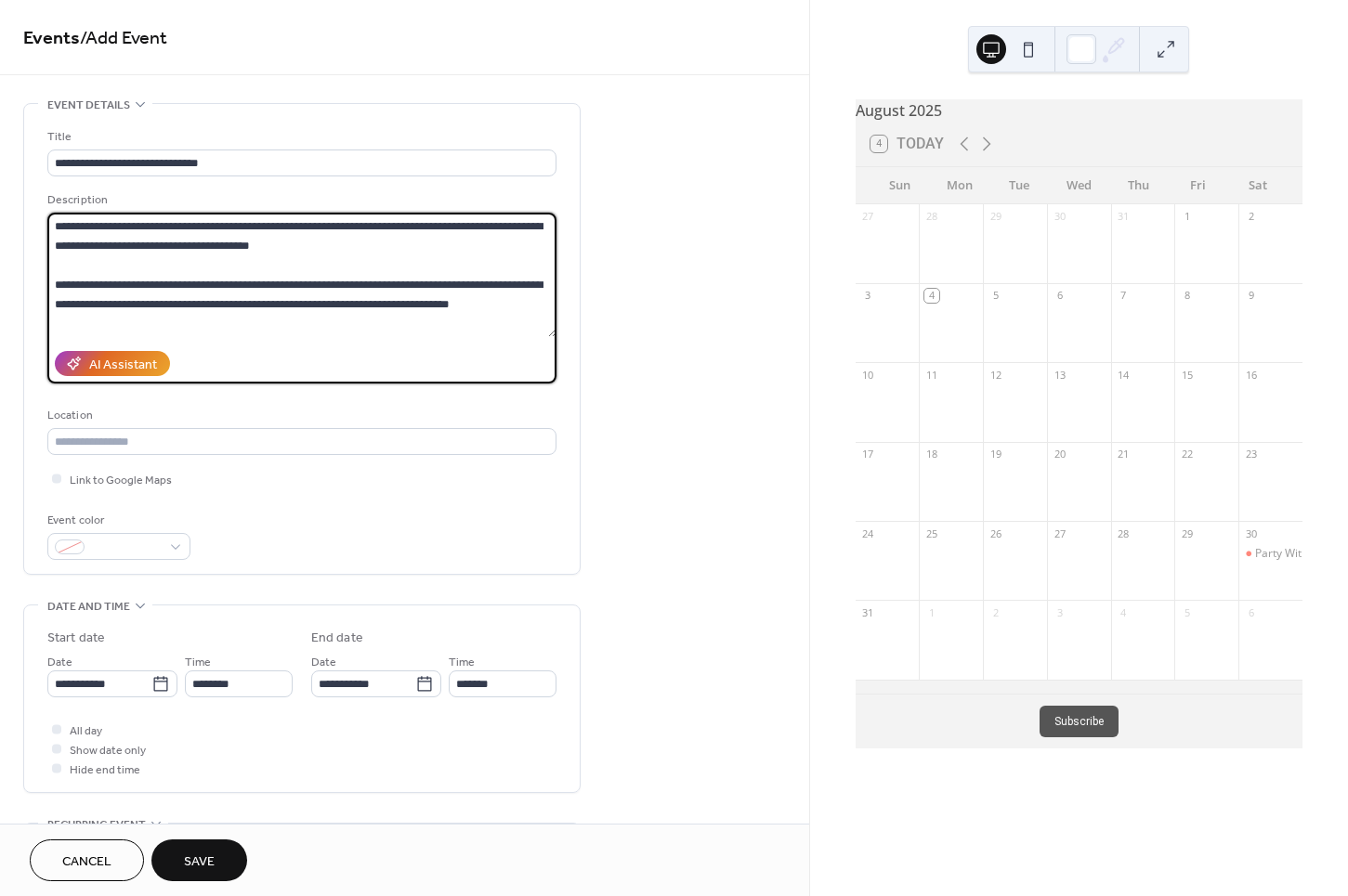 click on "**********" at bounding box center (302, 275) 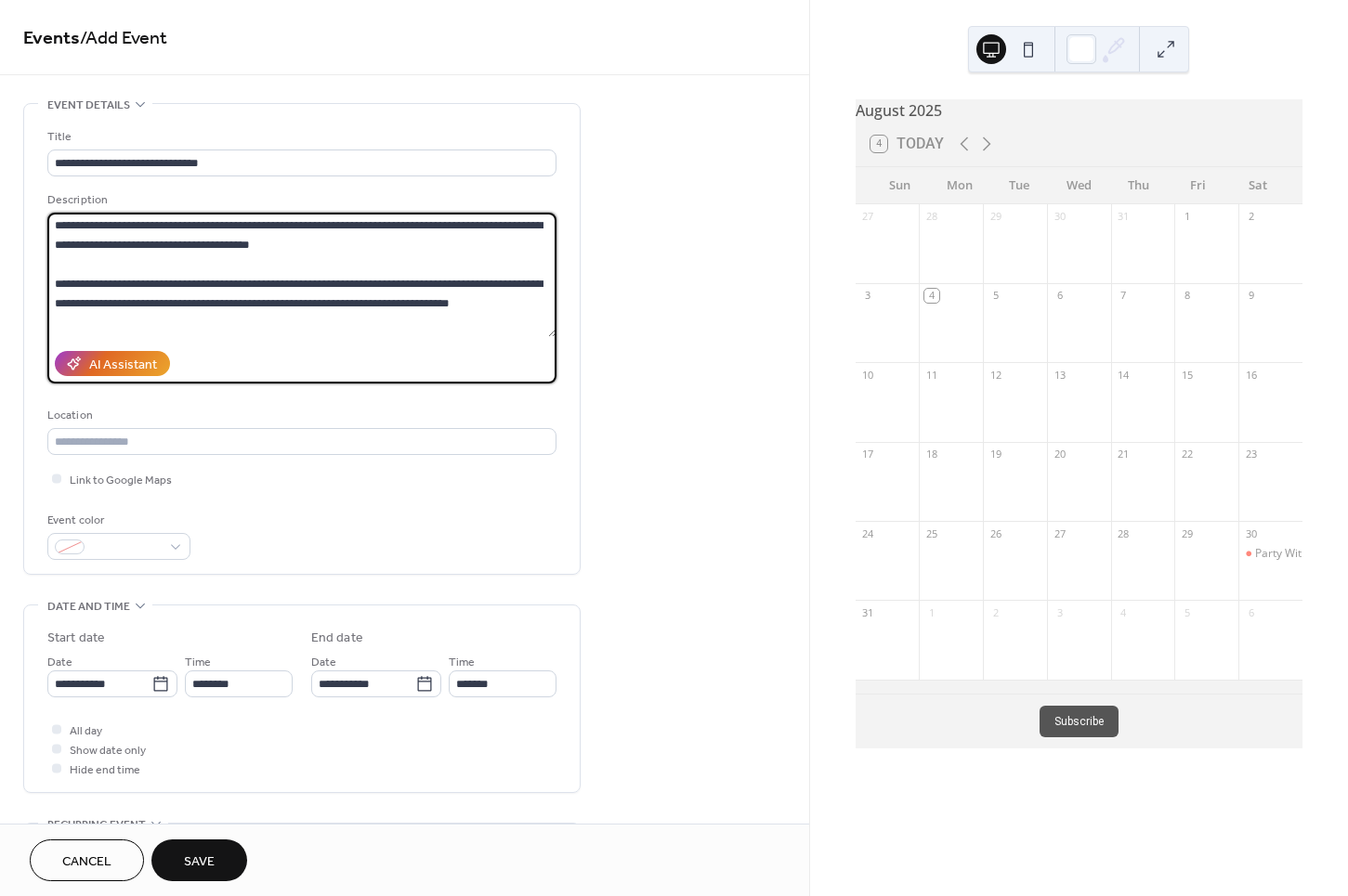 scroll, scrollTop: 0, scrollLeft: 0, axis: both 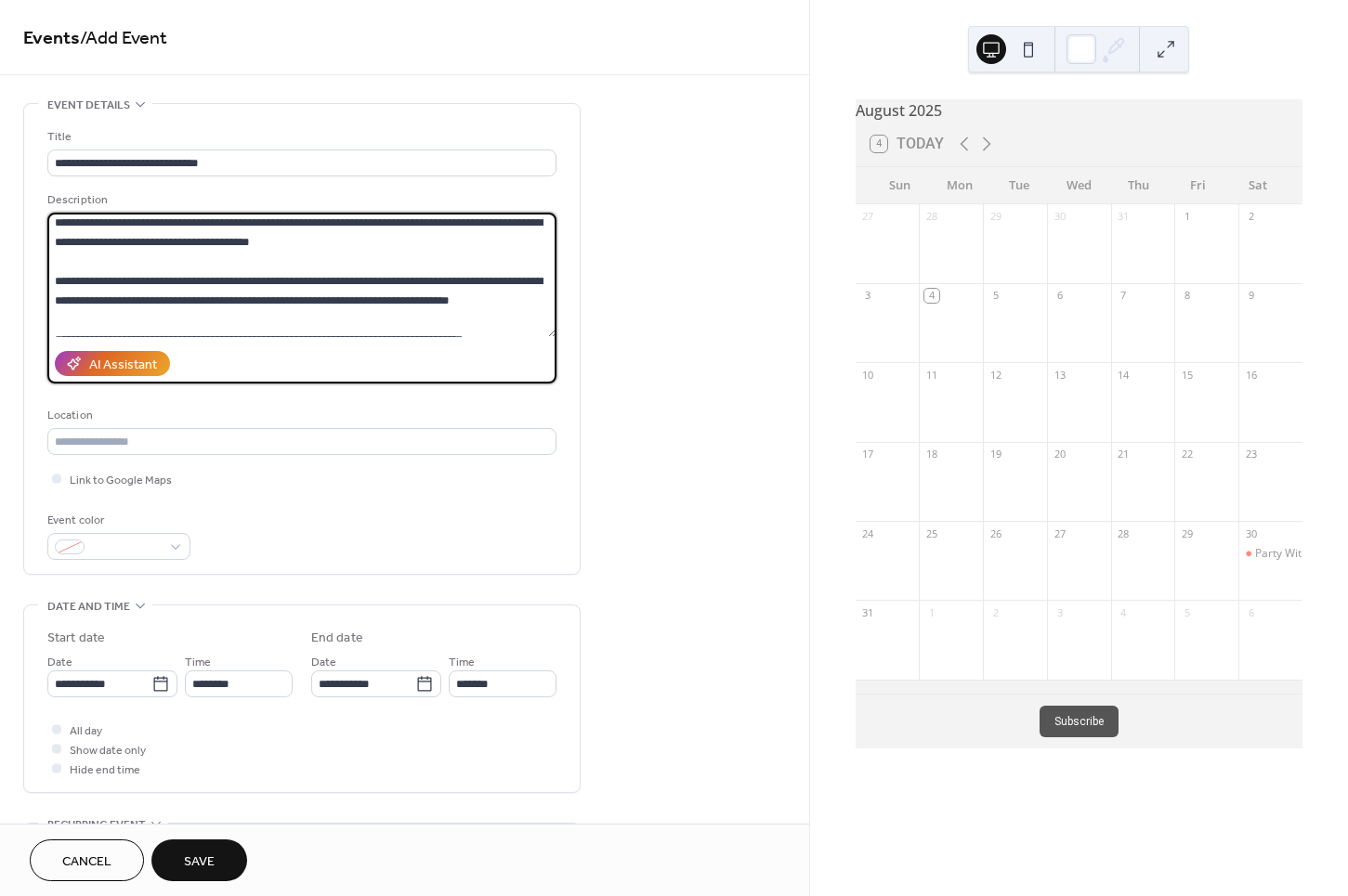 click on "**********" at bounding box center [302, 275] 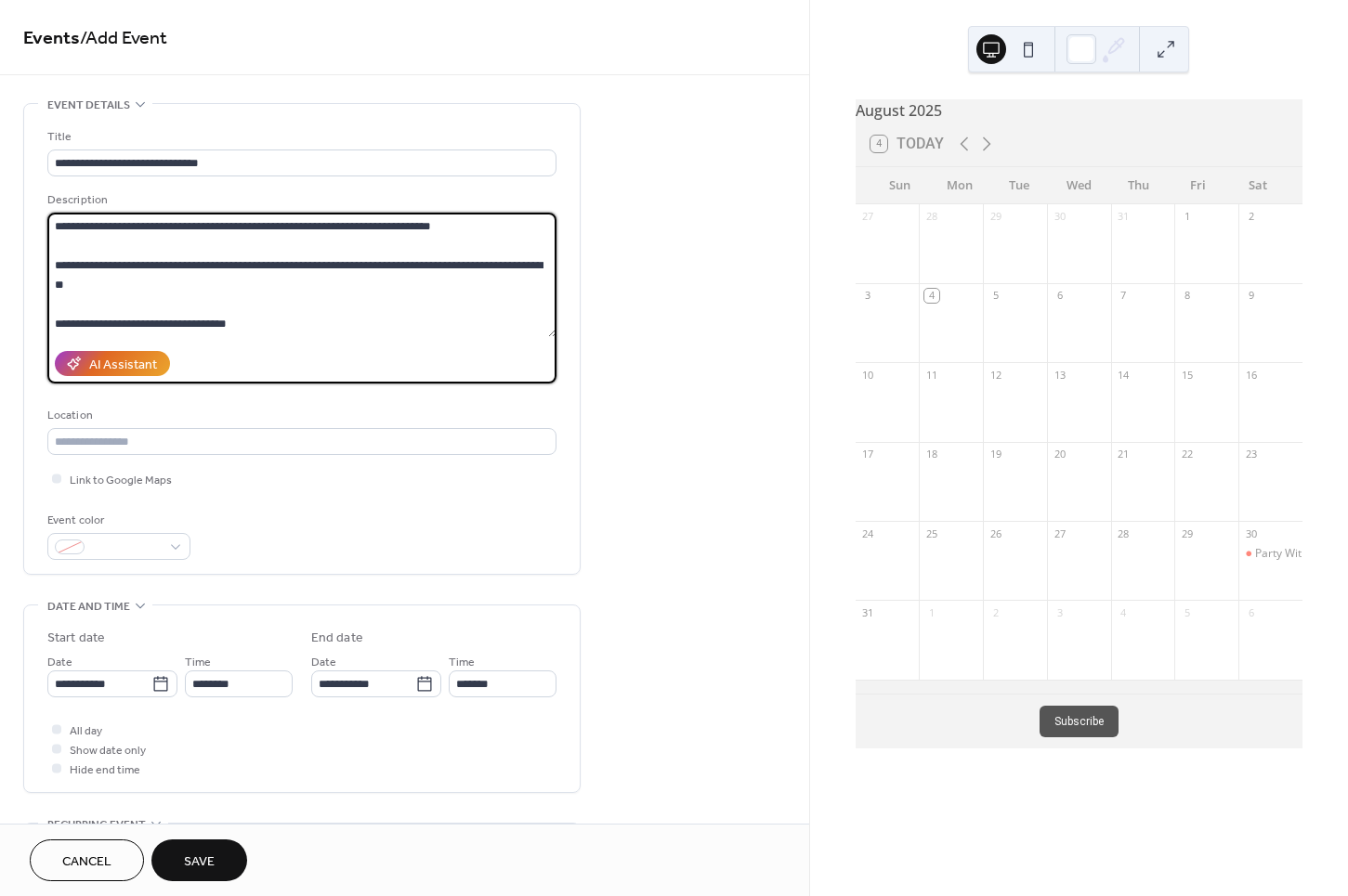 scroll, scrollTop: 237, scrollLeft: 0, axis: vertical 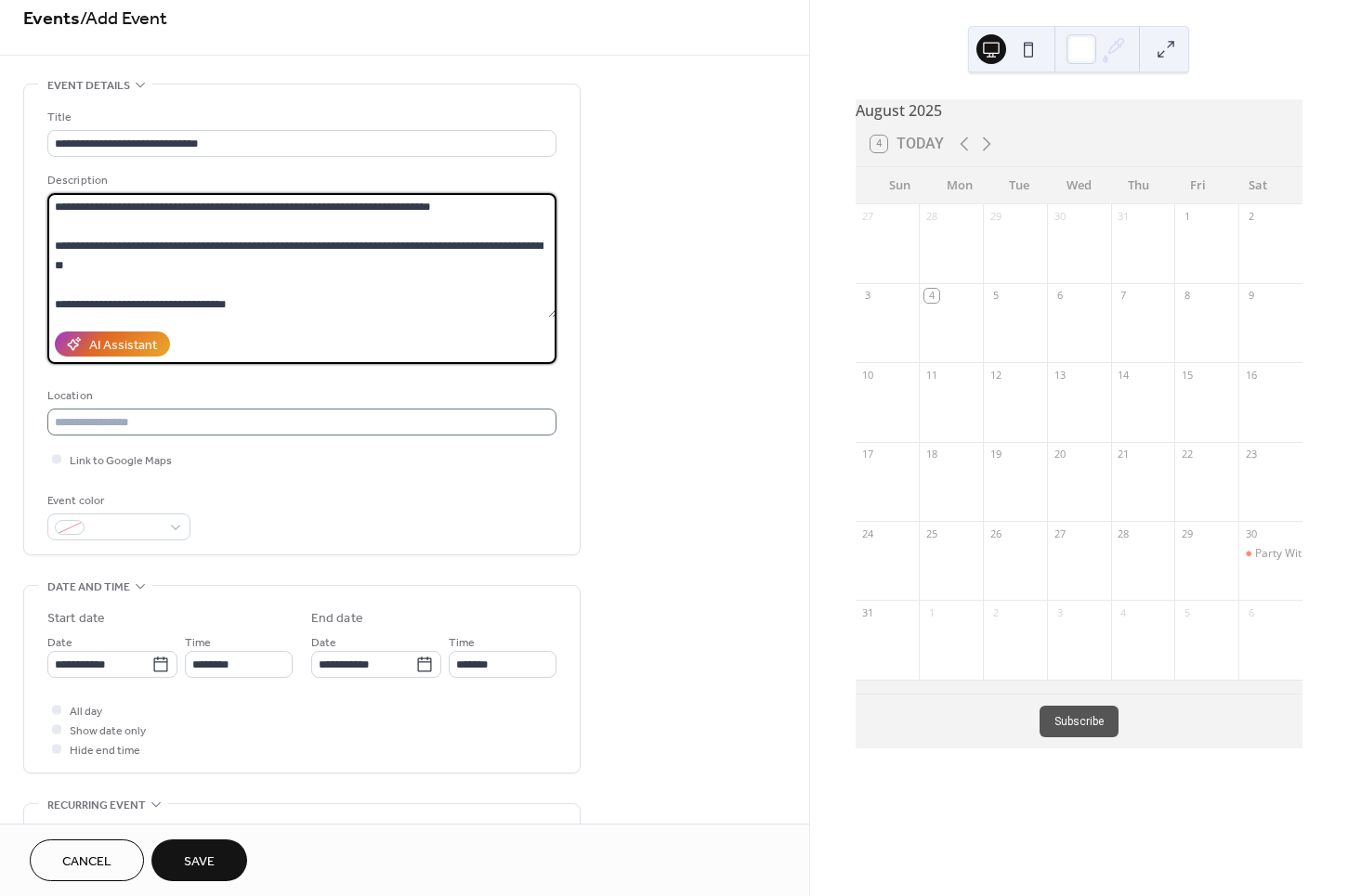 type on "**********" 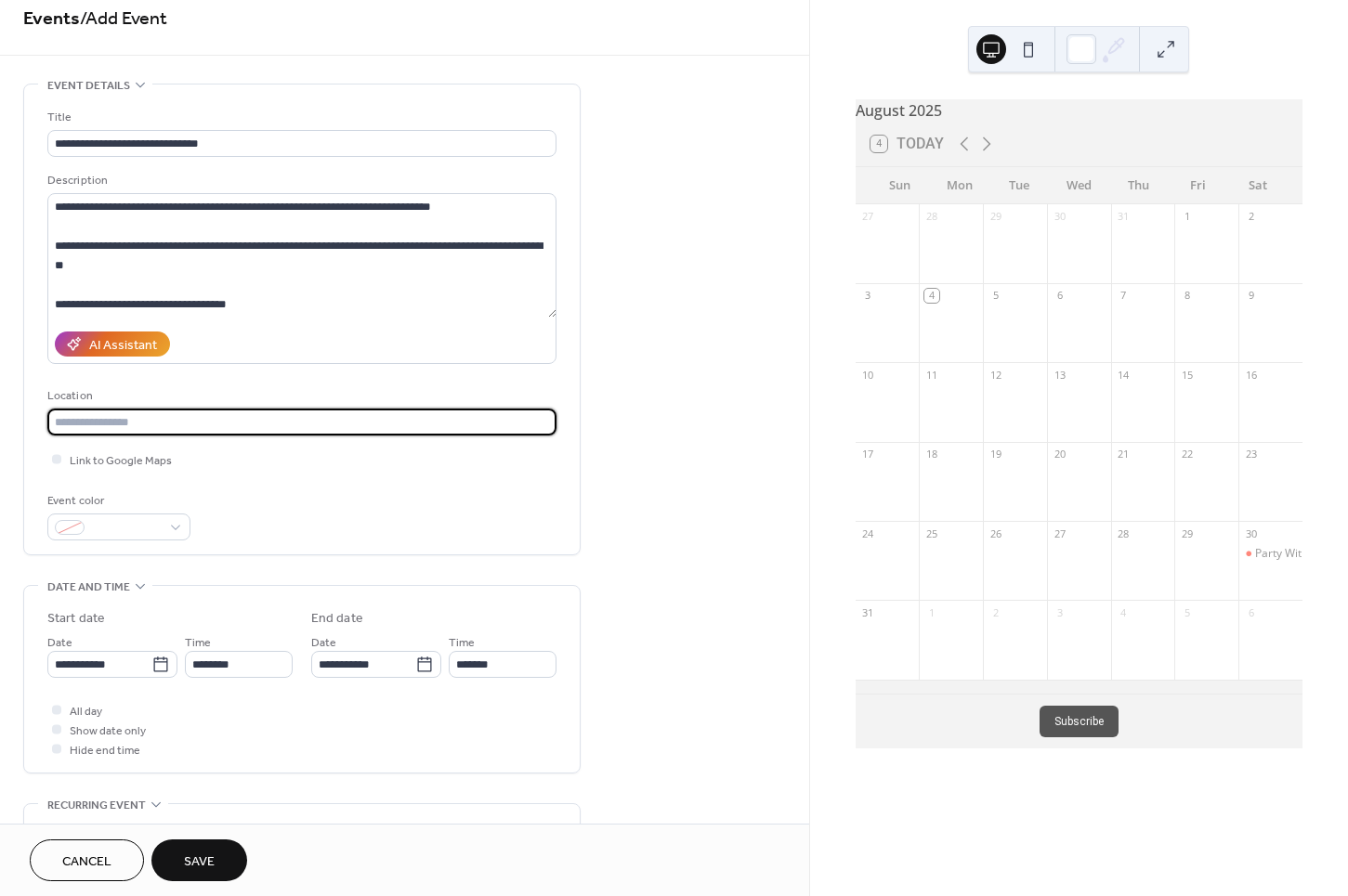 click at bounding box center (302, 422) 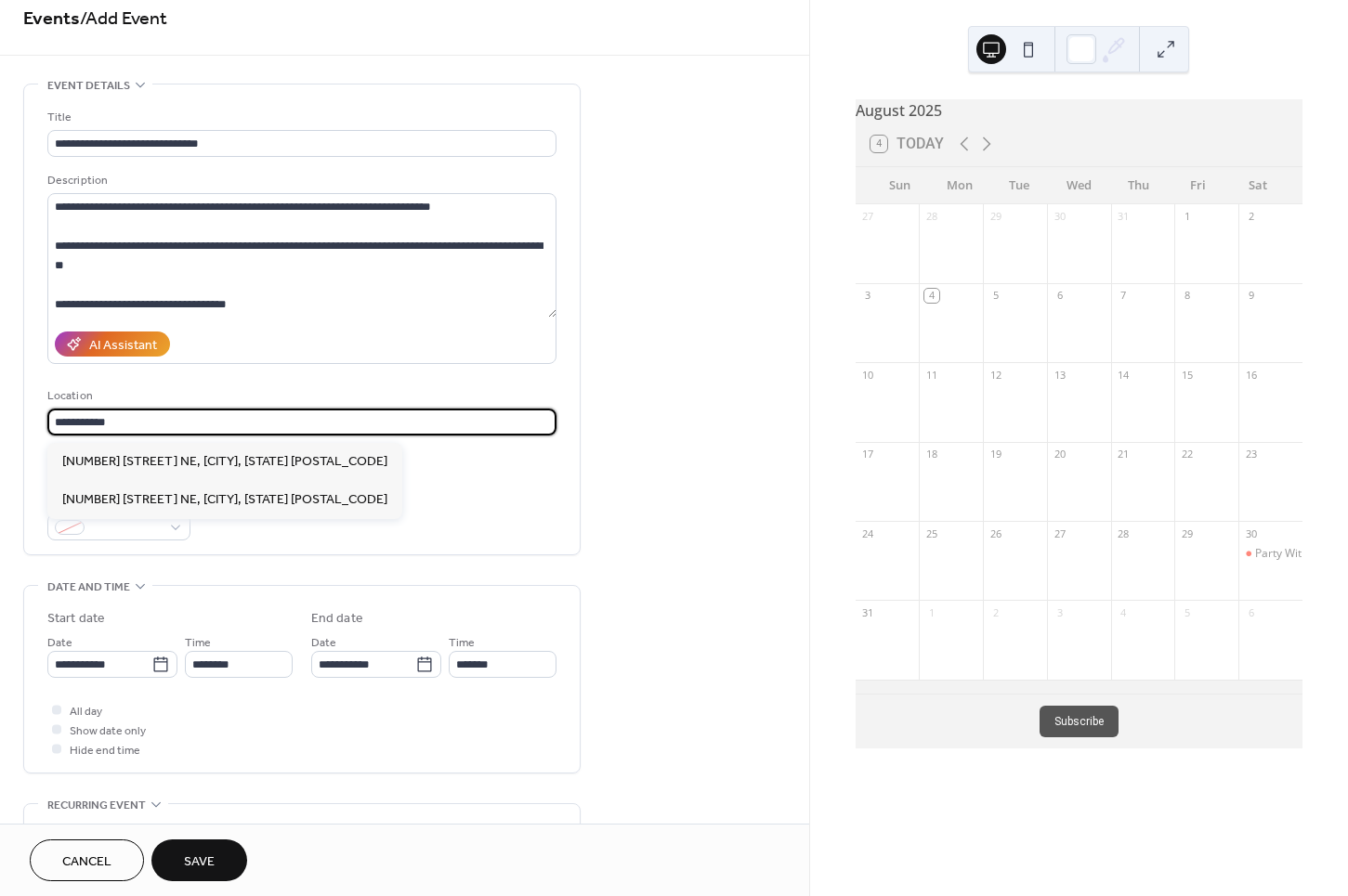 type on "**********" 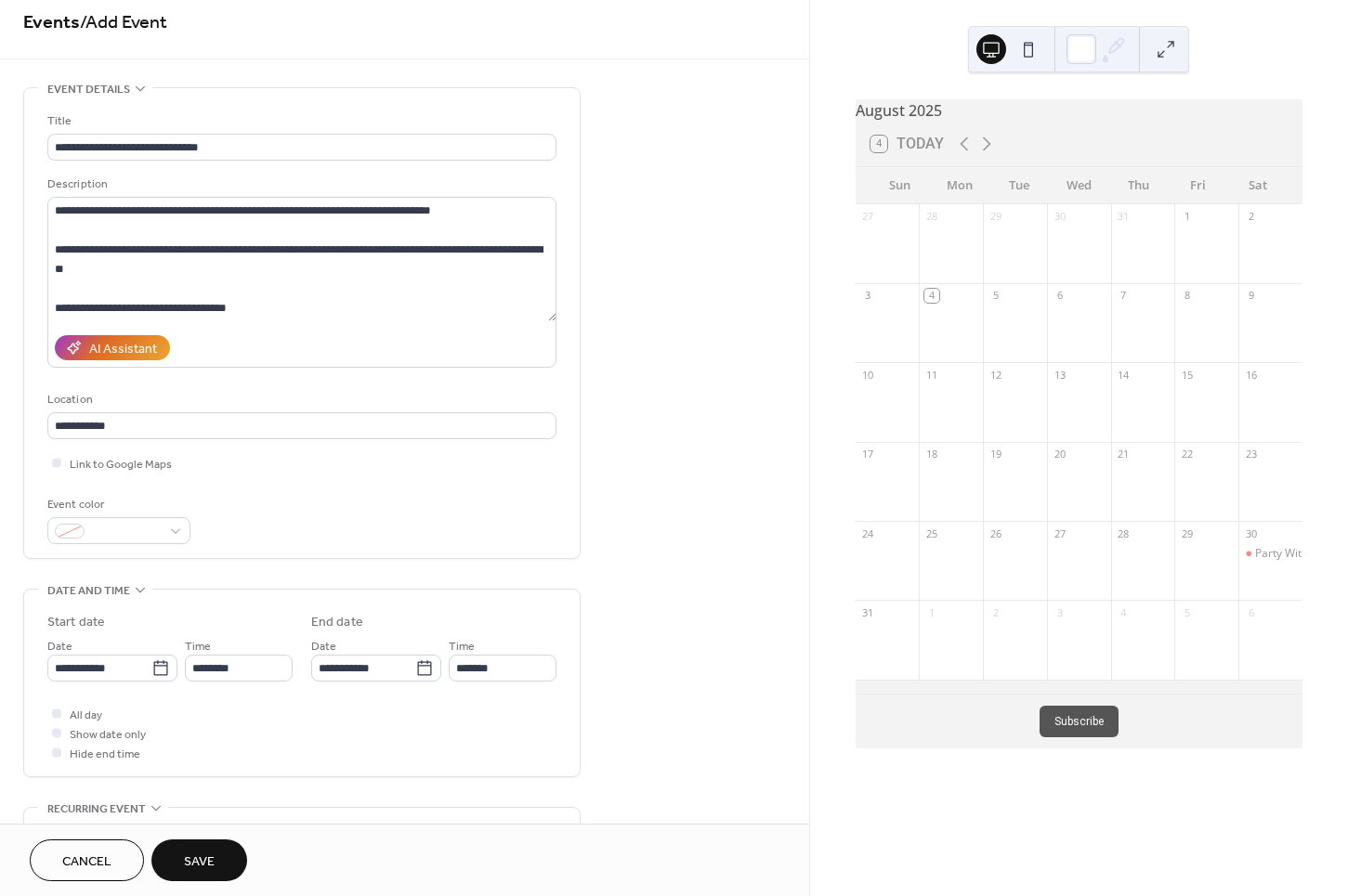 scroll, scrollTop: 15, scrollLeft: 0, axis: vertical 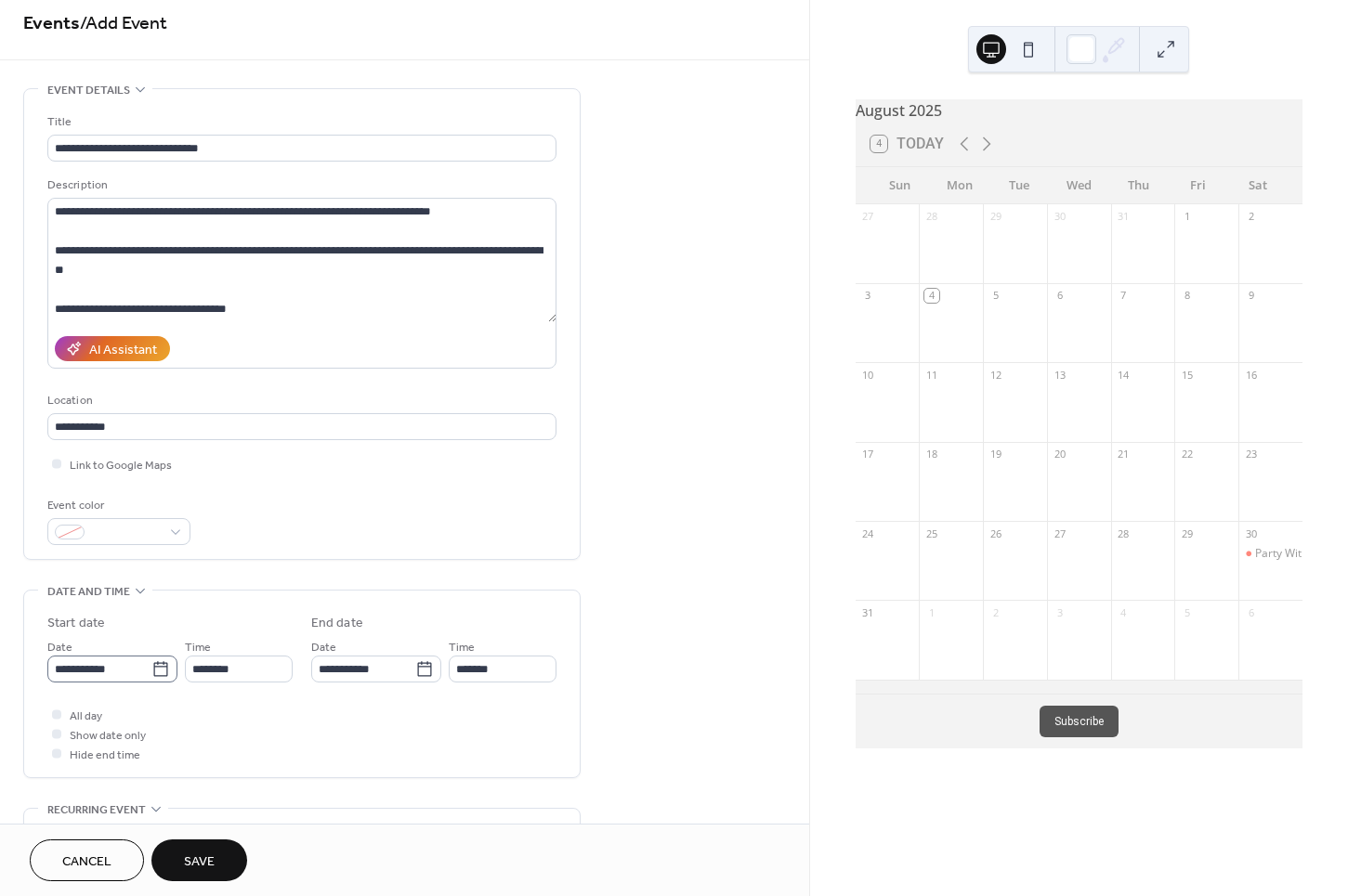 click 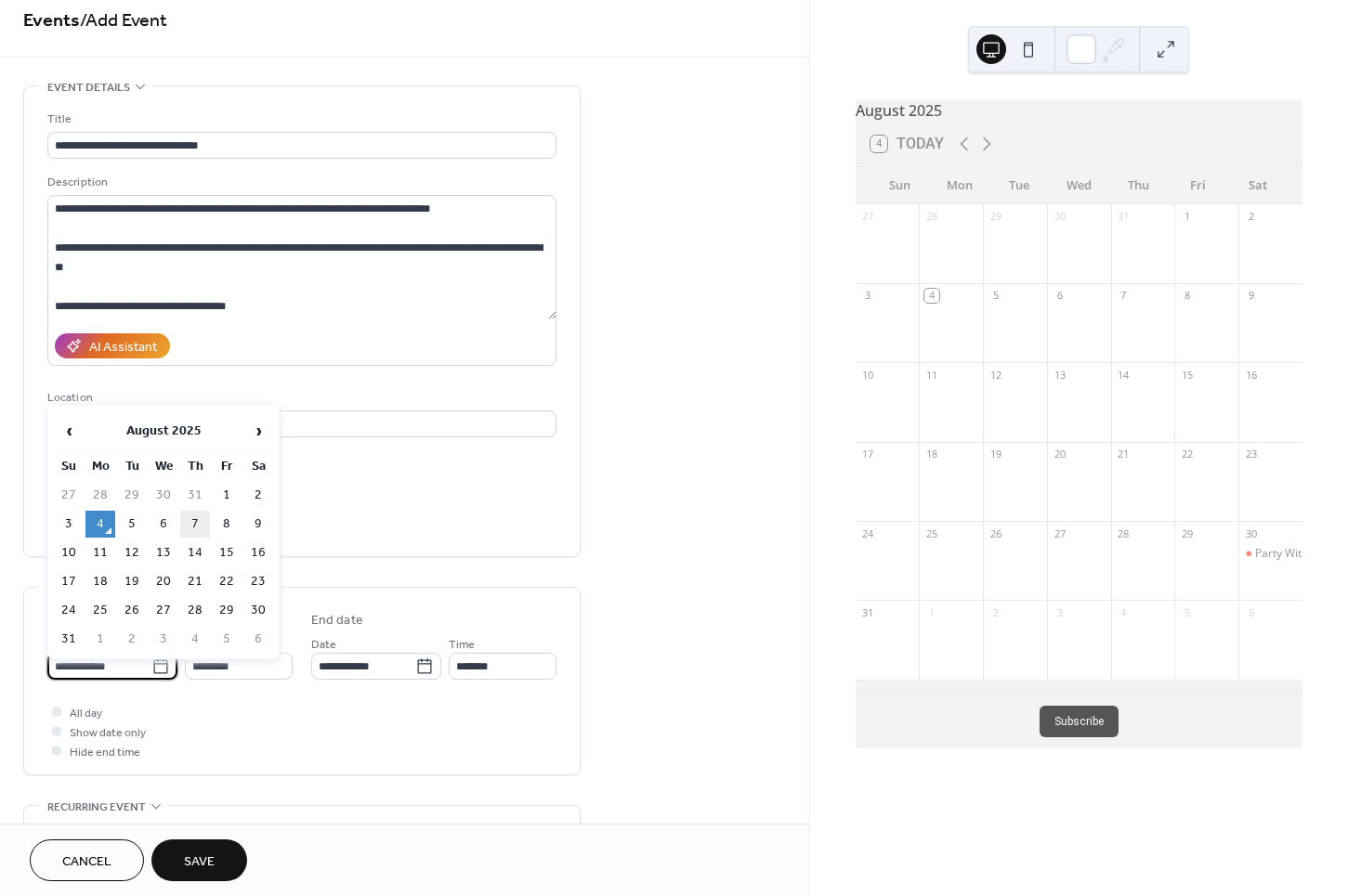 scroll, scrollTop: 17, scrollLeft: 0, axis: vertical 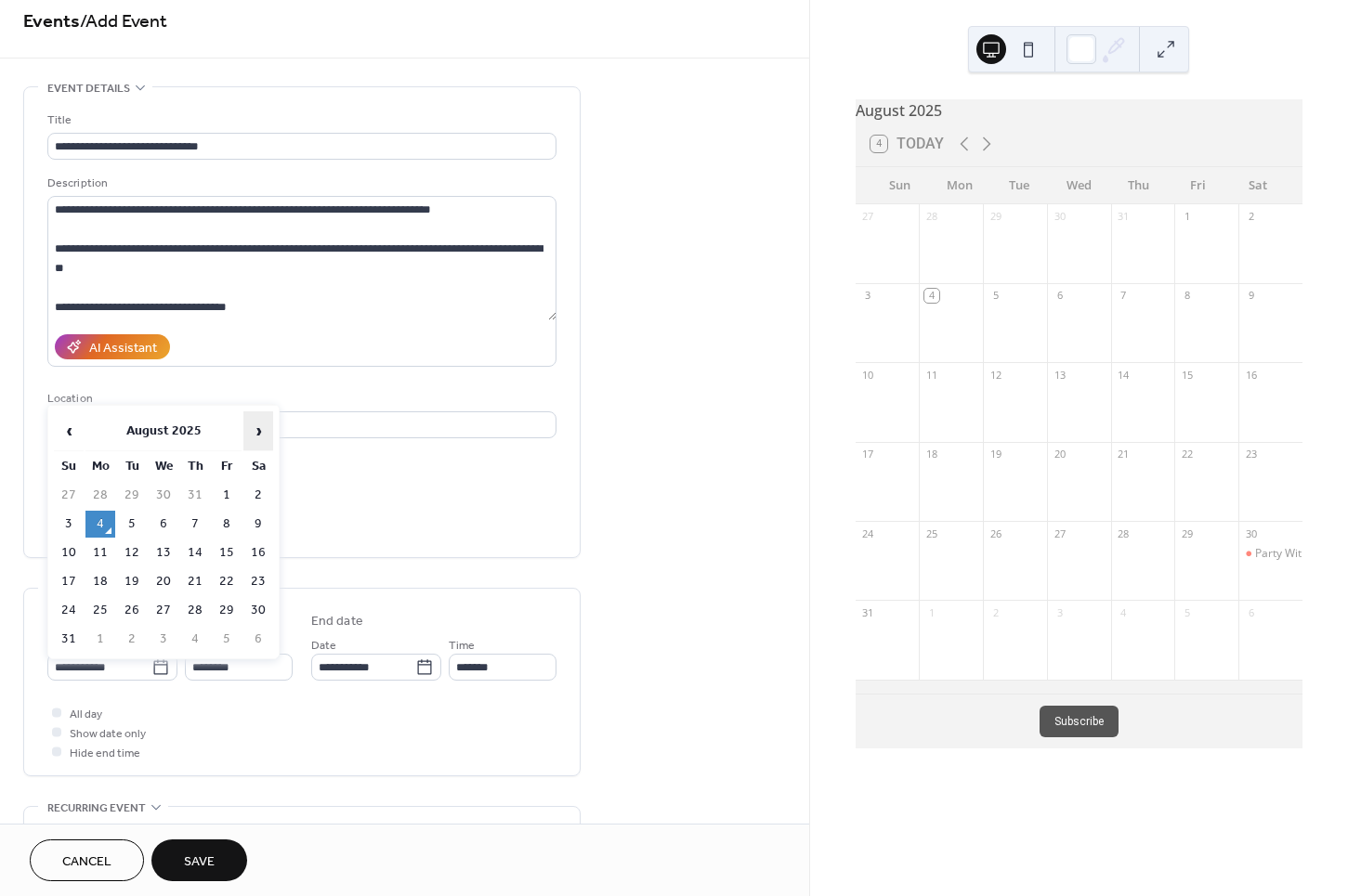 click on "›" at bounding box center [258, 431] 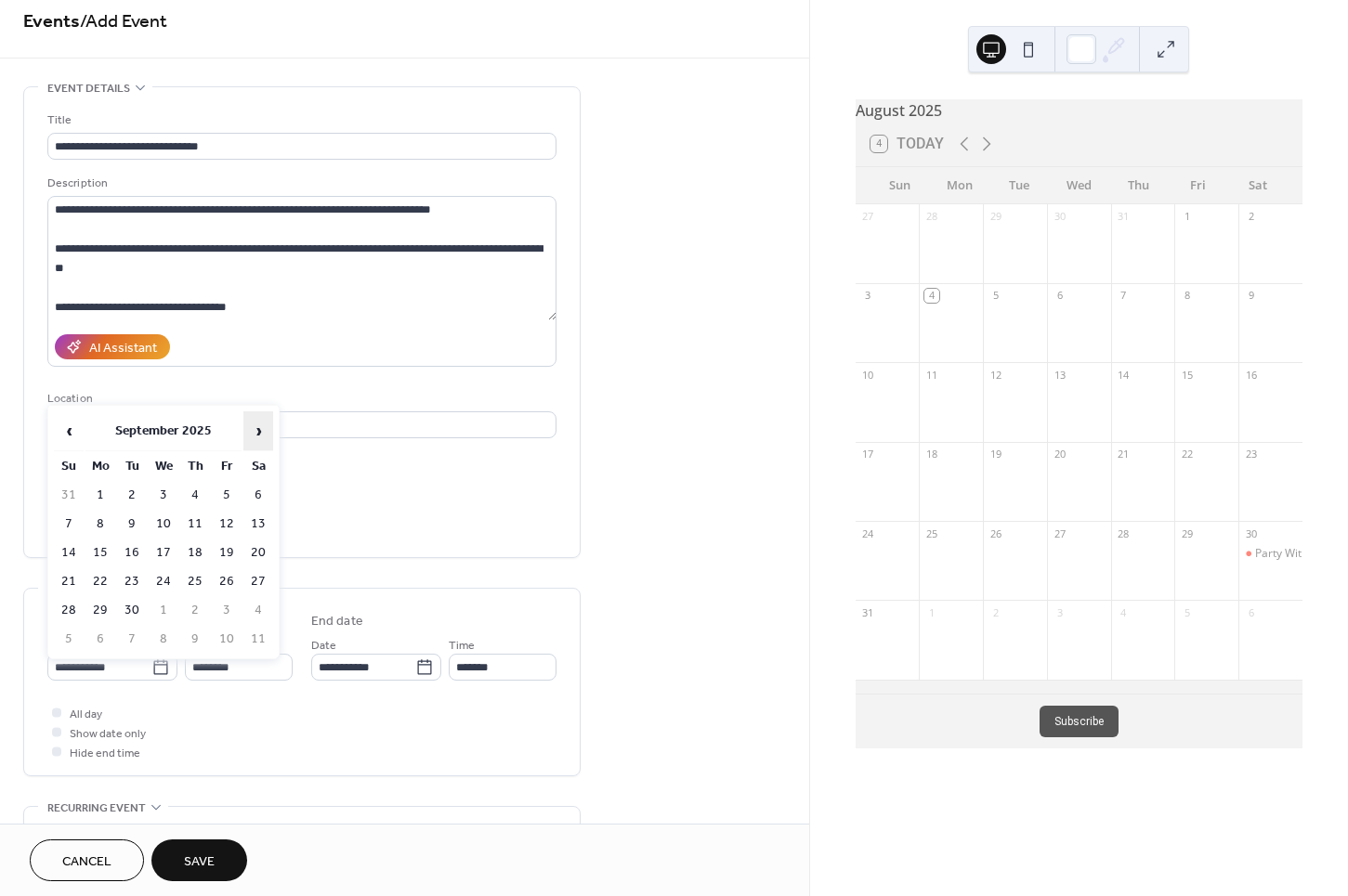 click on "›" at bounding box center [258, 431] 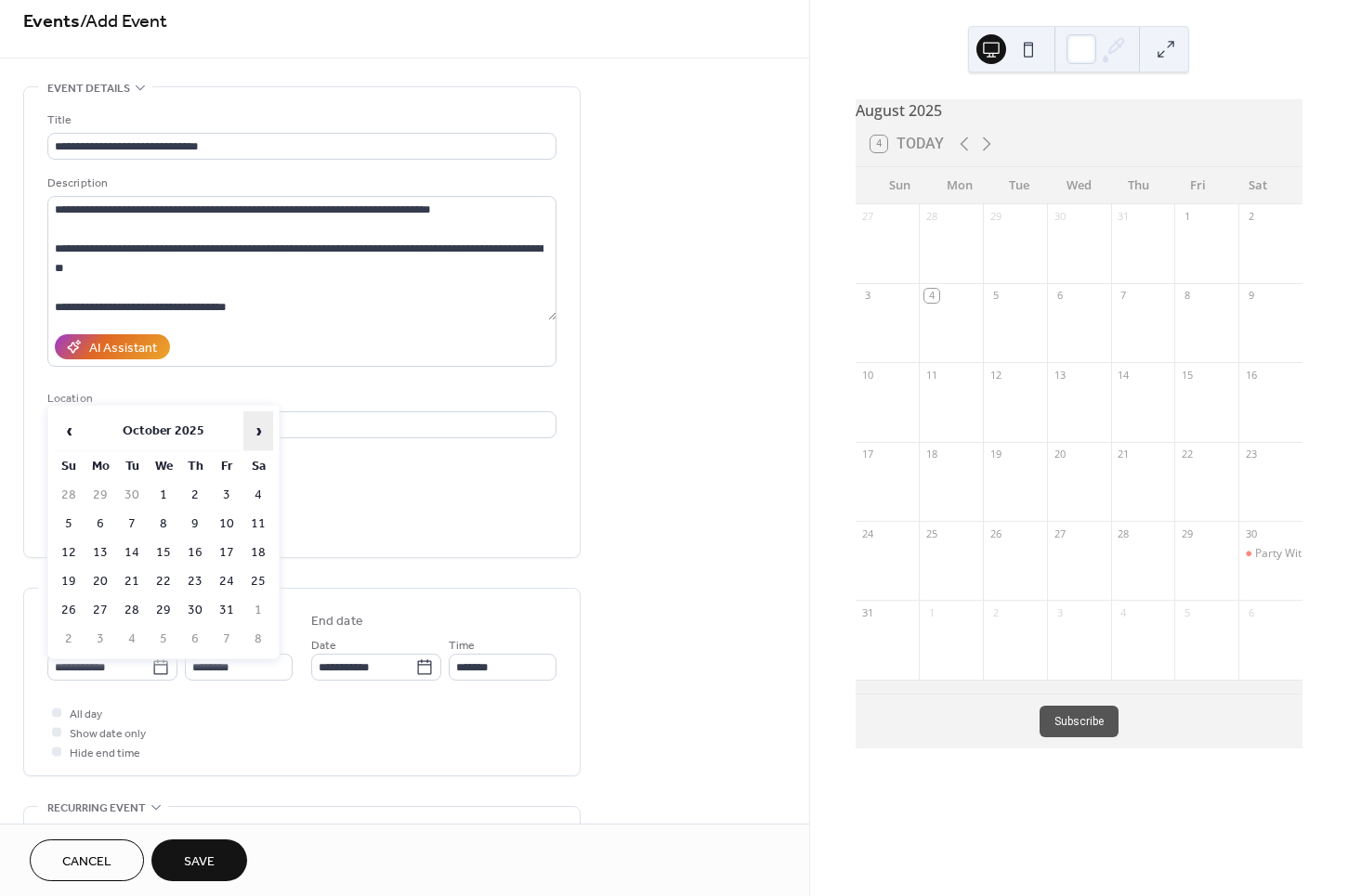click on "›" at bounding box center (258, 431) 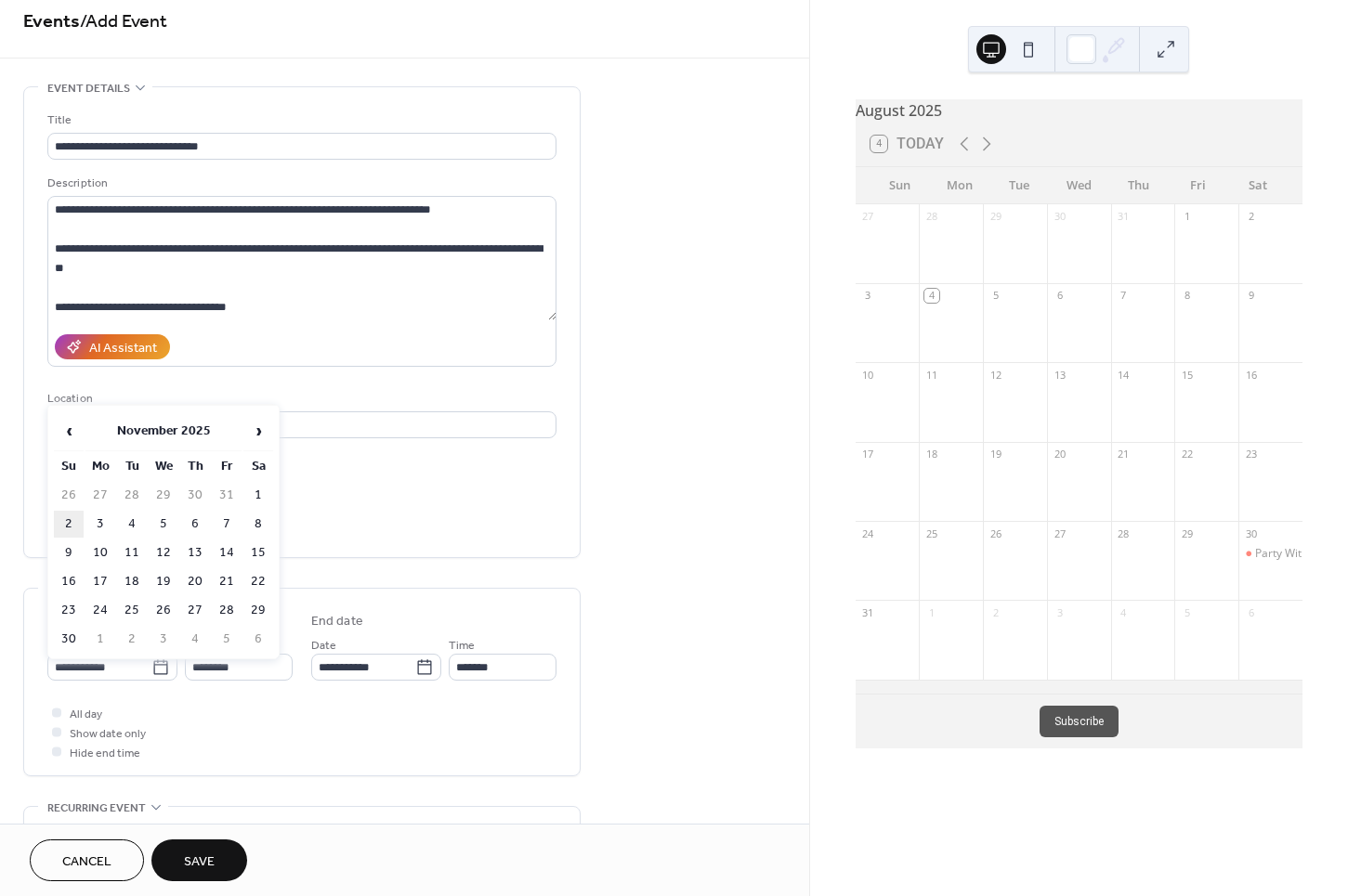 click on "2" at bounding box center (69, 524) 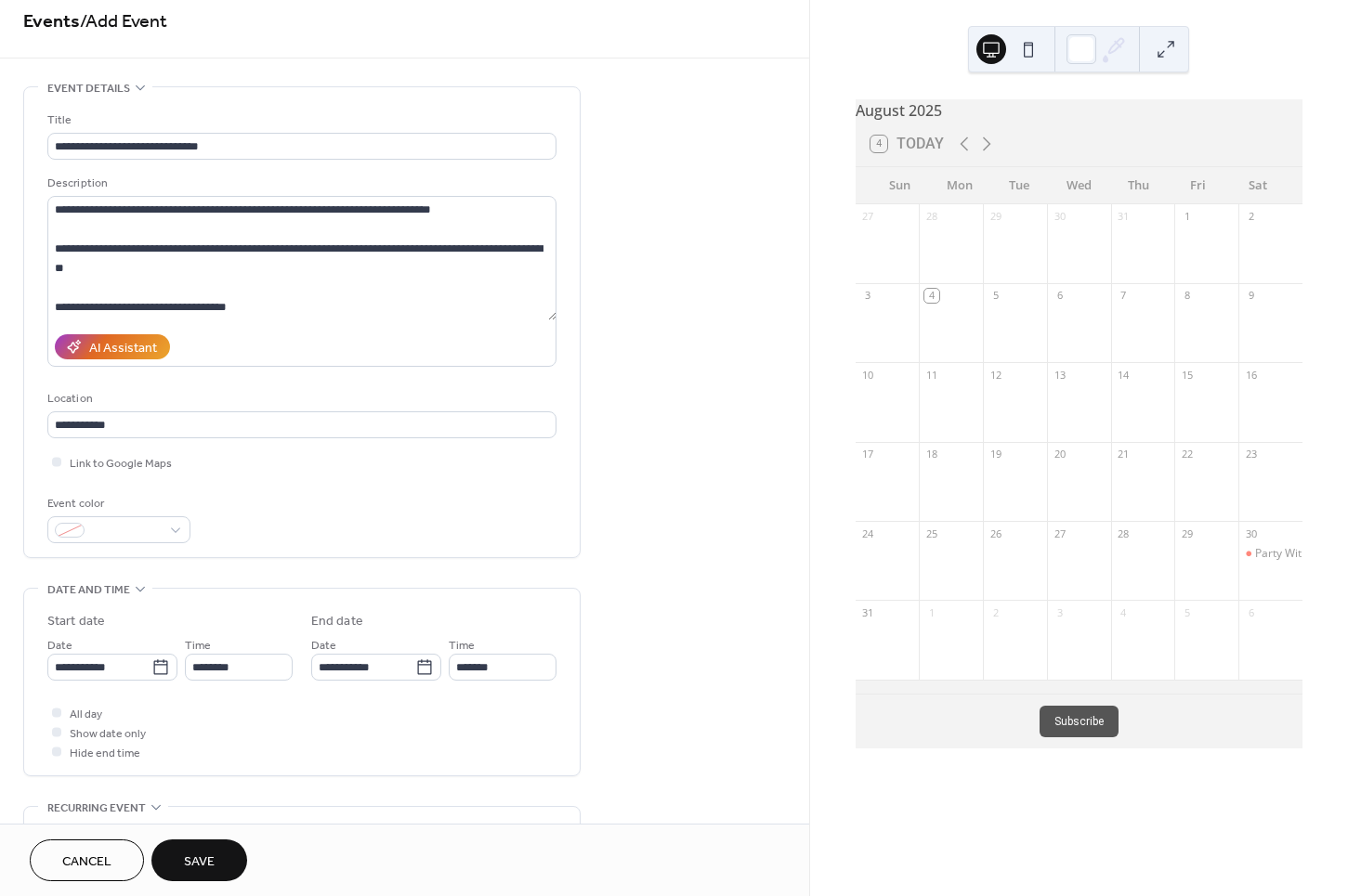 scroll, scrollTop: 14, scrollLeft: 0, axis: vertical 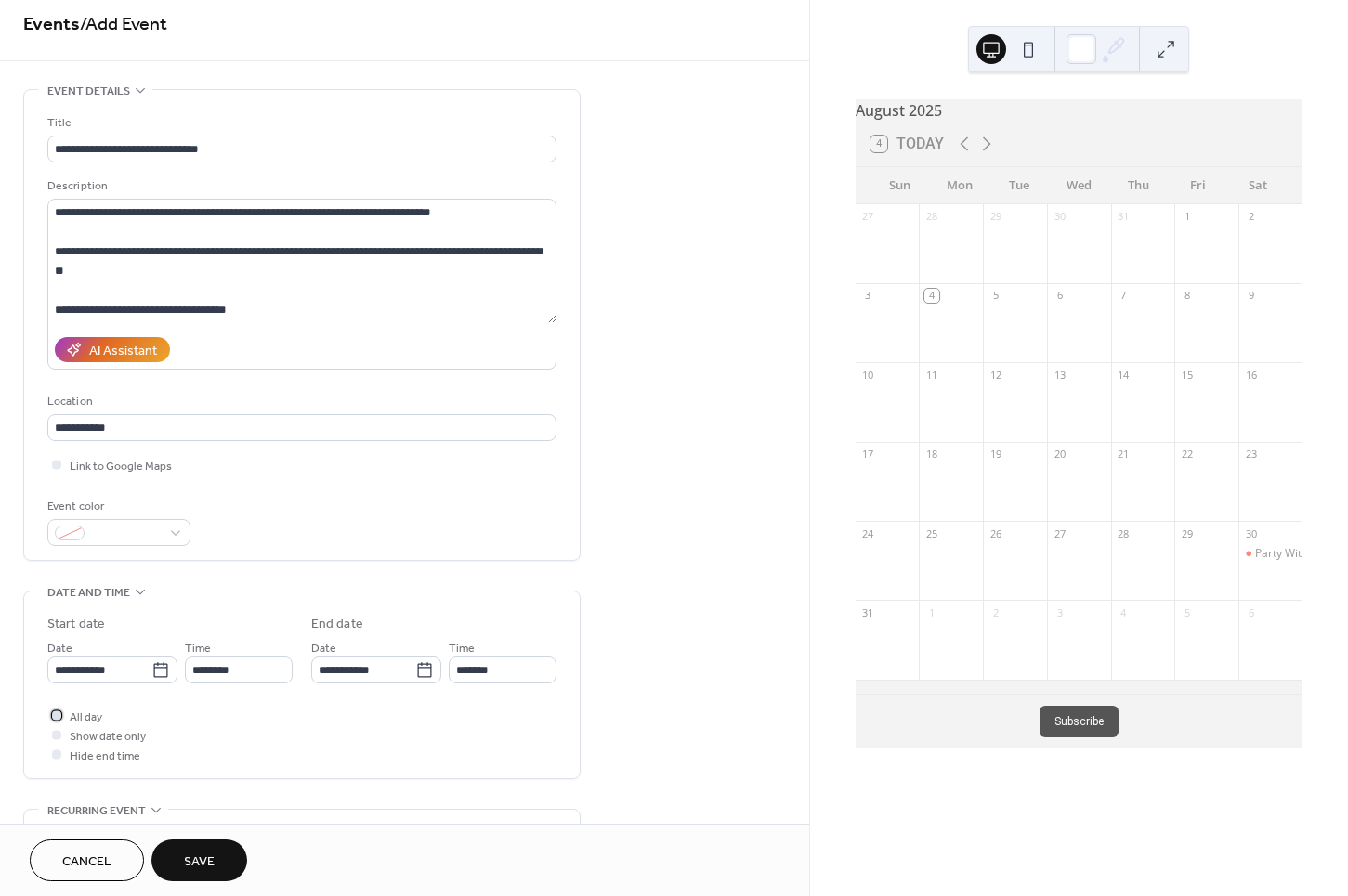click at bounding box center [57, 715] 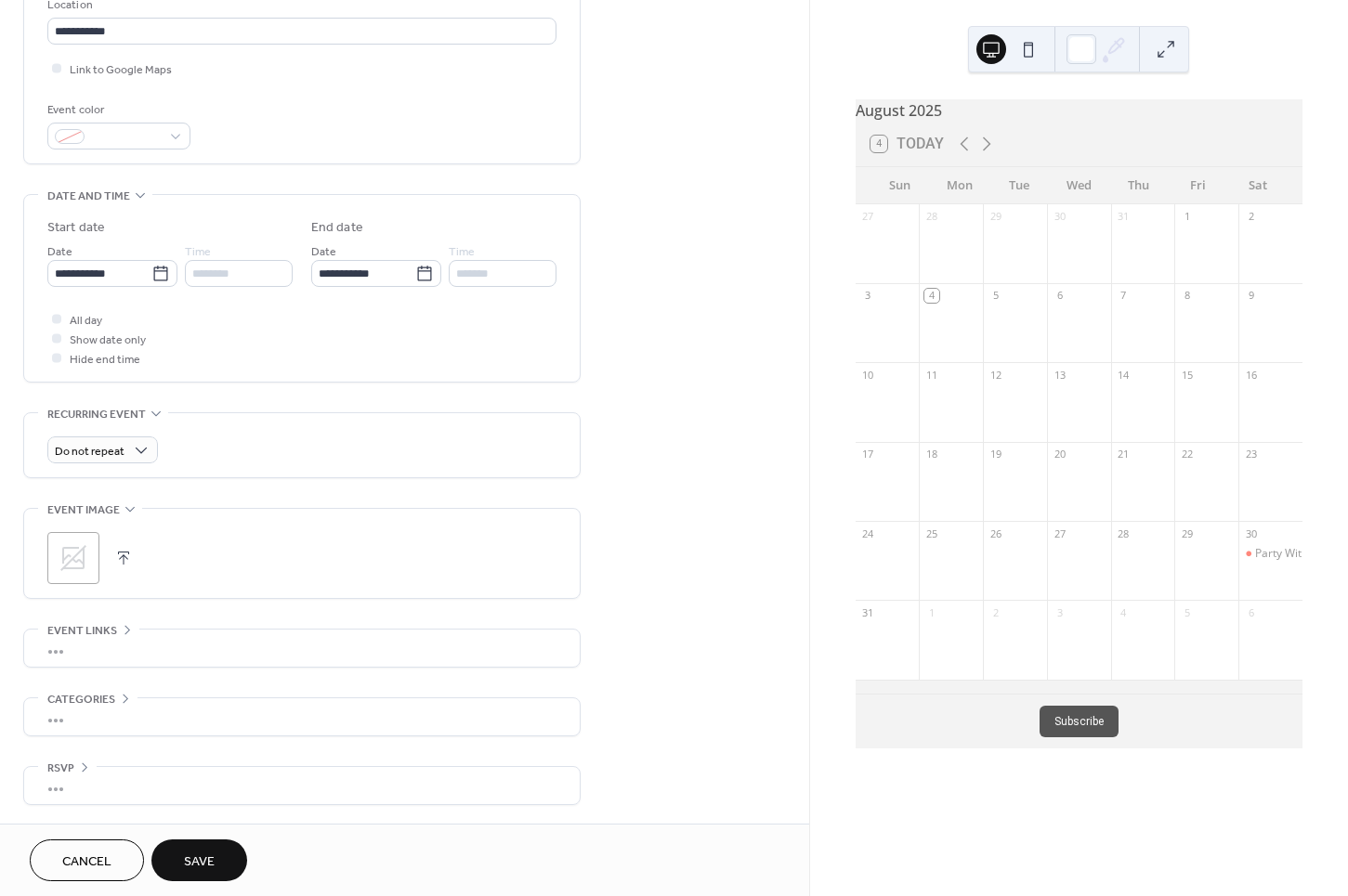 click on "•••" at bounding box center [302, 648] 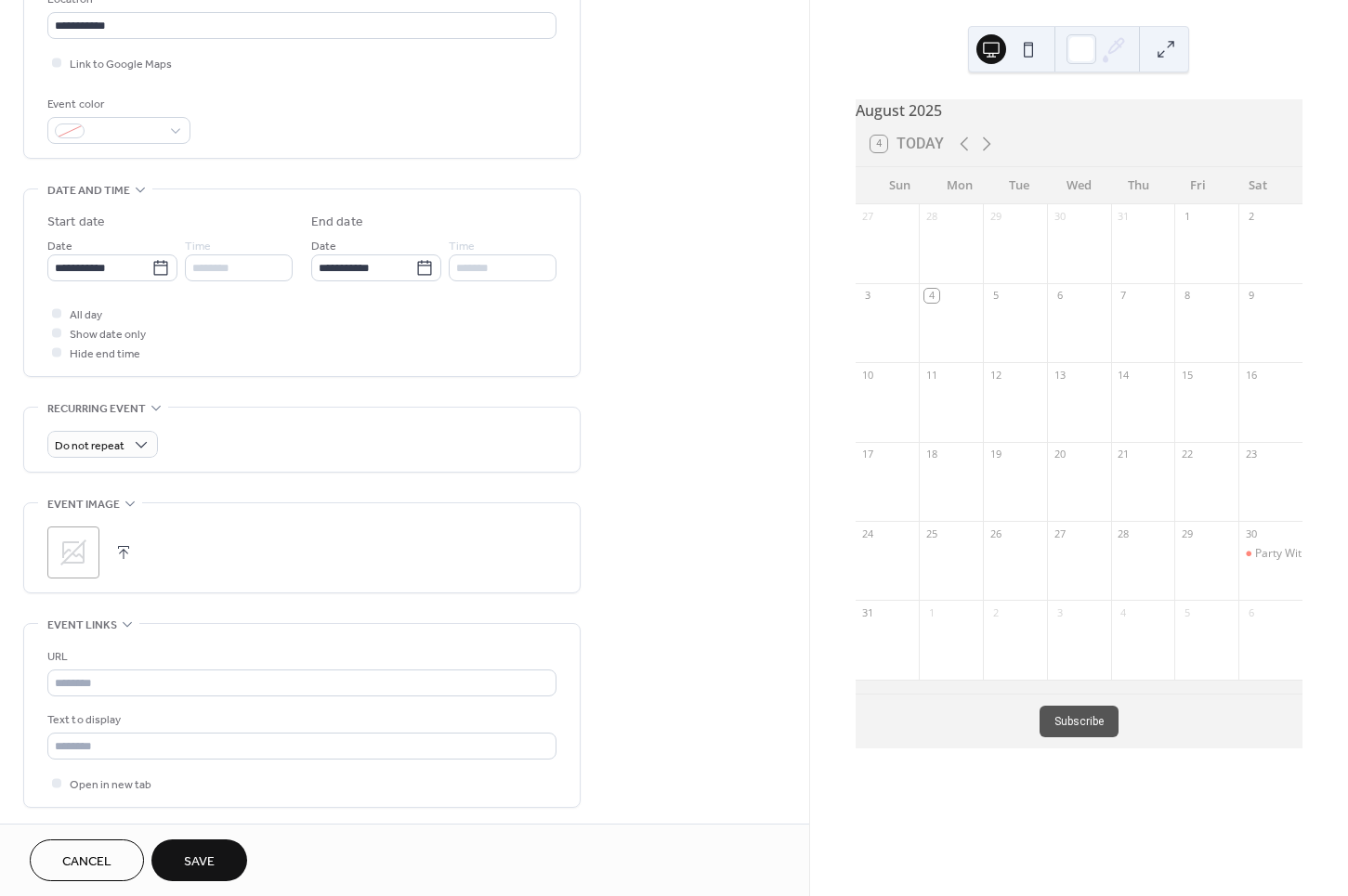 scroll, scrollTop: 413, scrollLeft: 0, axis: vertical 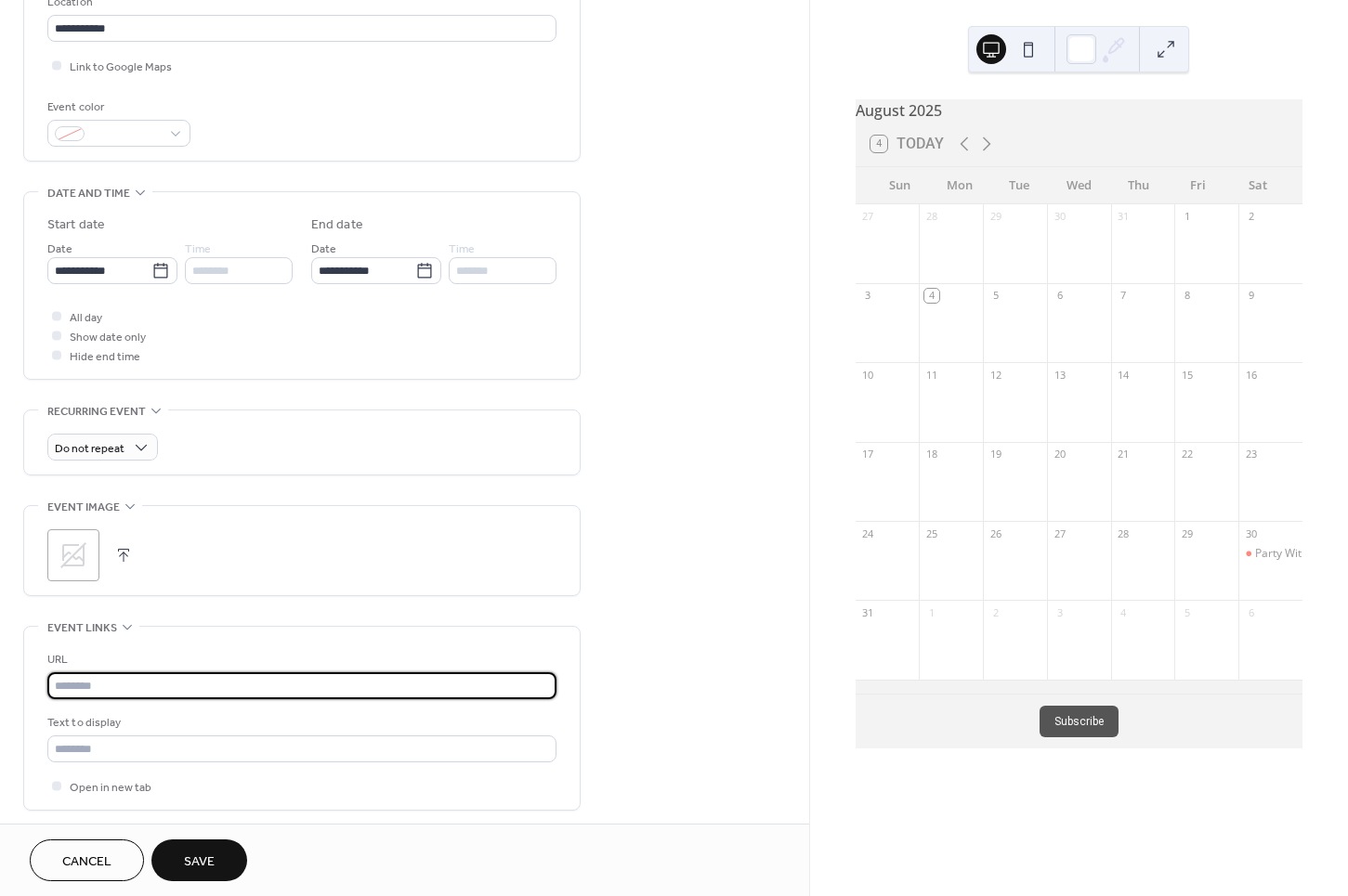 click at bounding box center [302, 685] 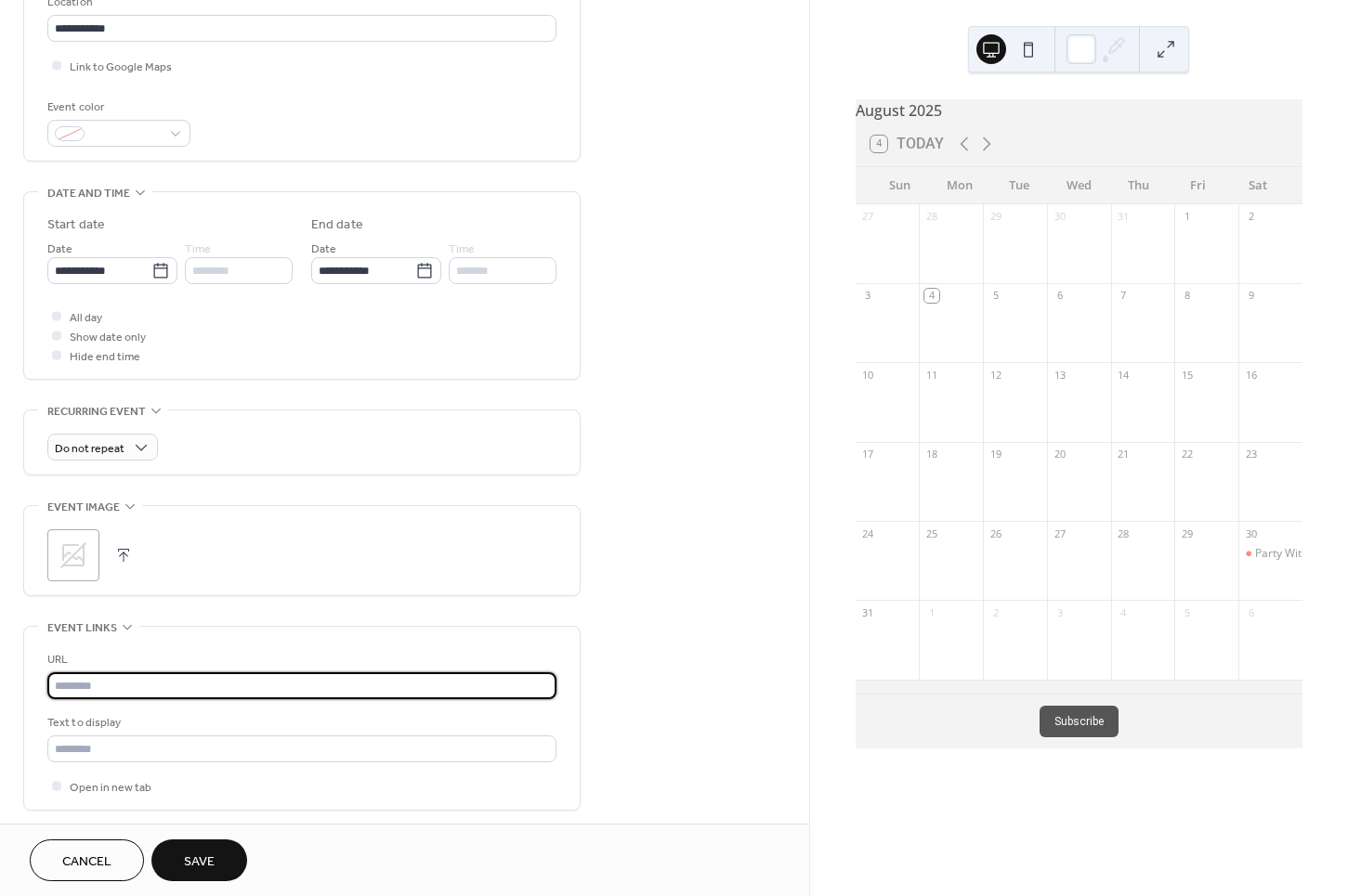 paste on "**********" 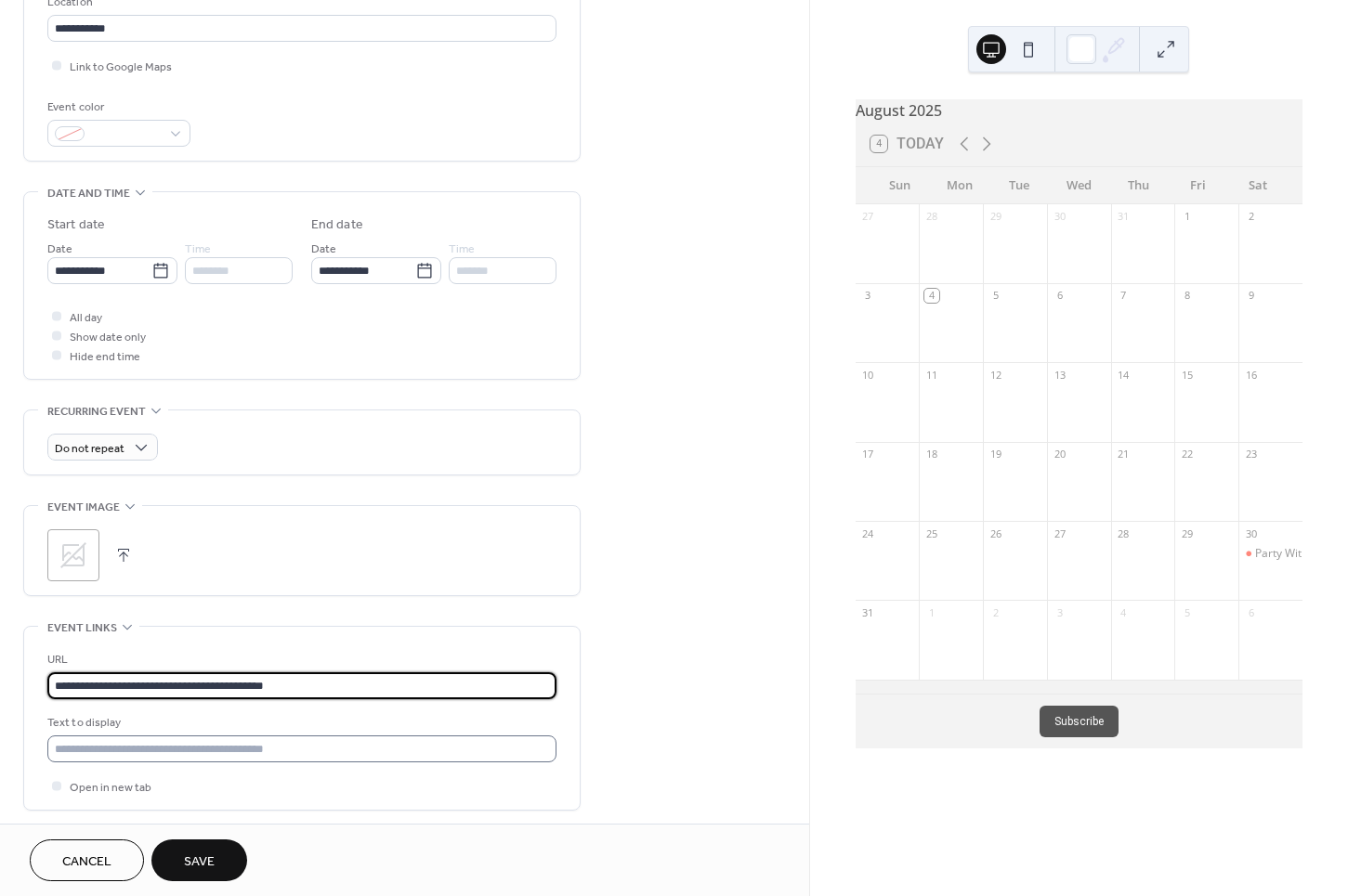 type on "**********" 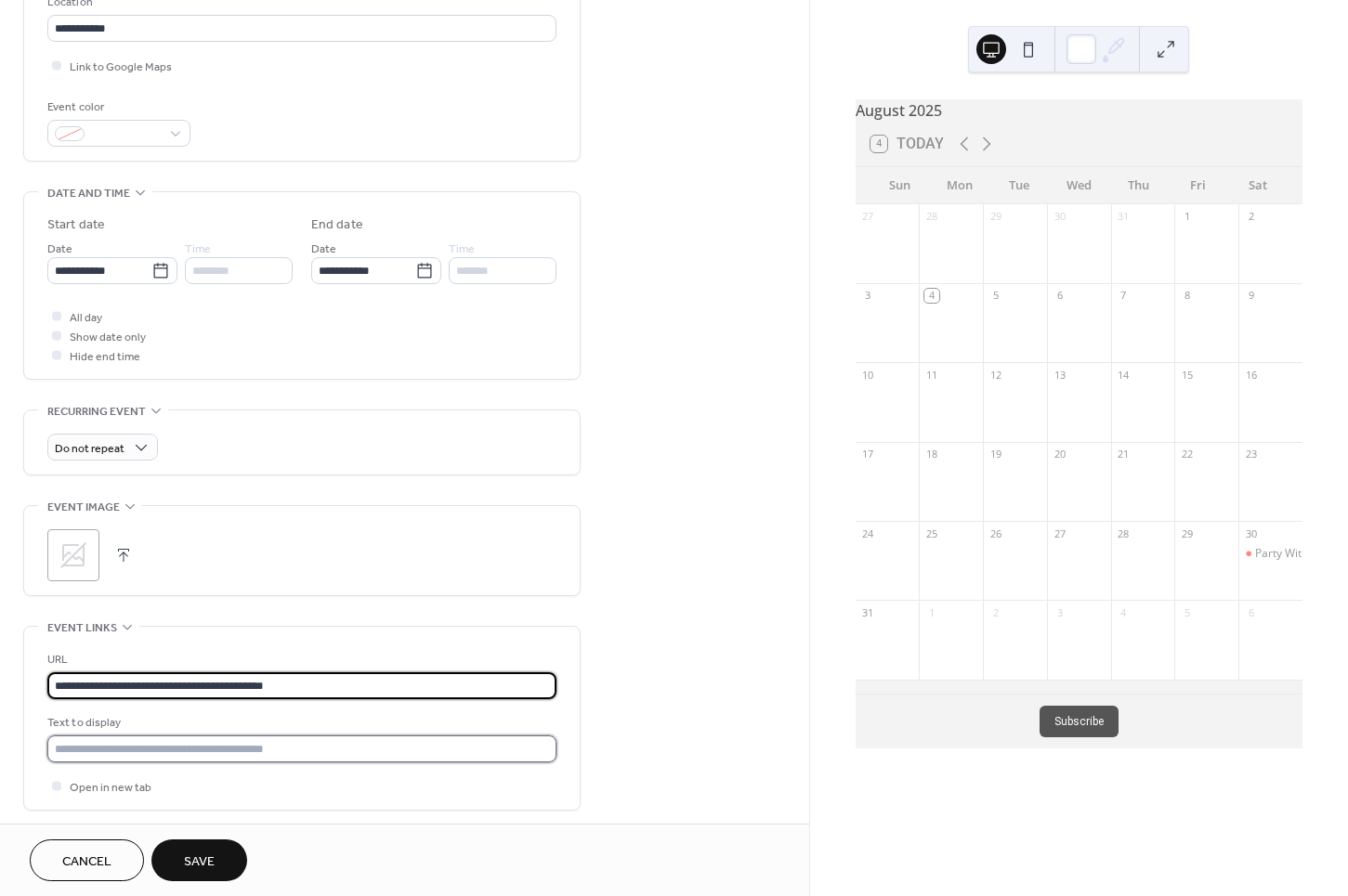 click at bounding box center (302, 748) 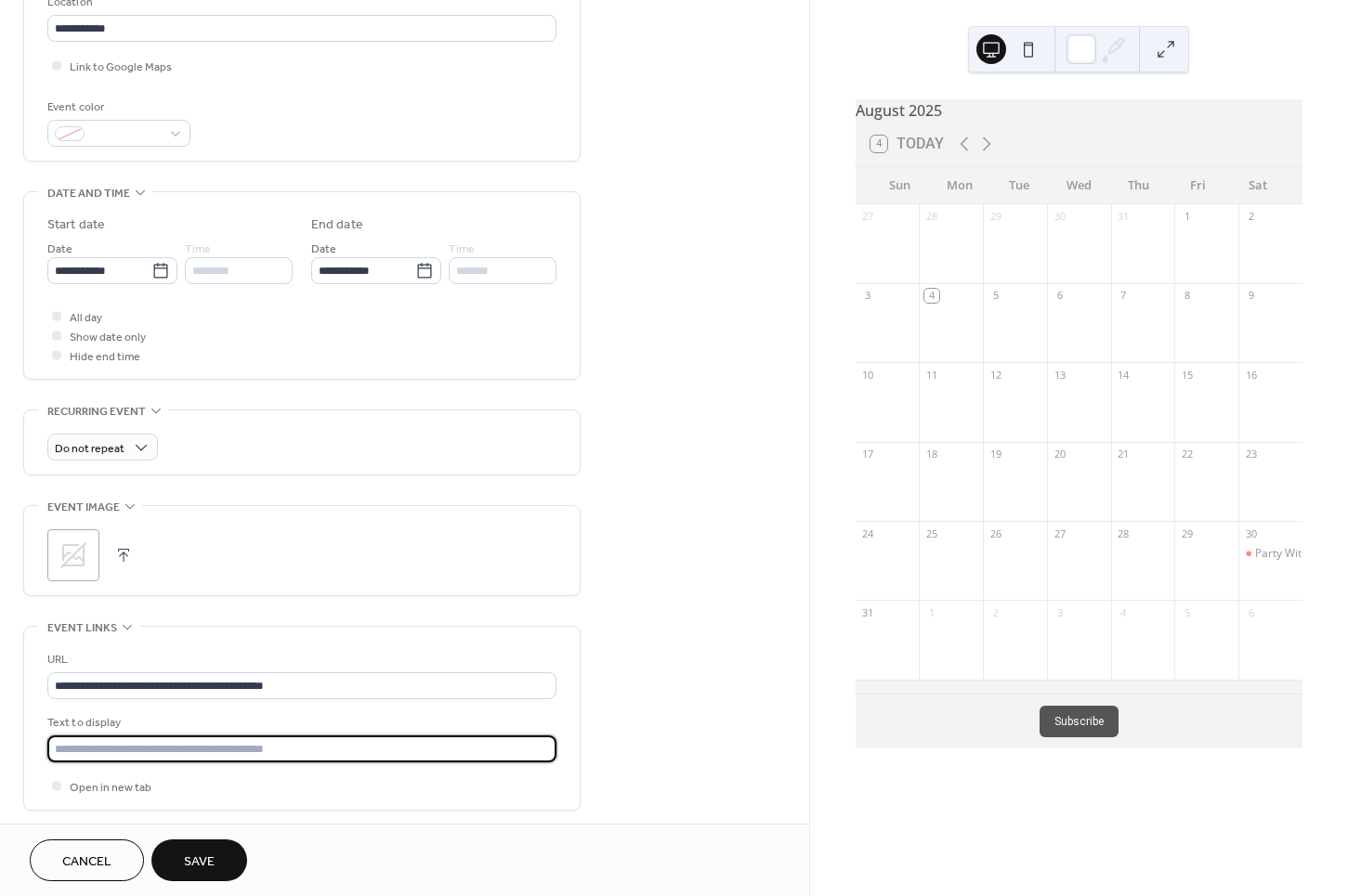 scroll, scrollTop: 412, scrollLeft: 0, axis: vertical 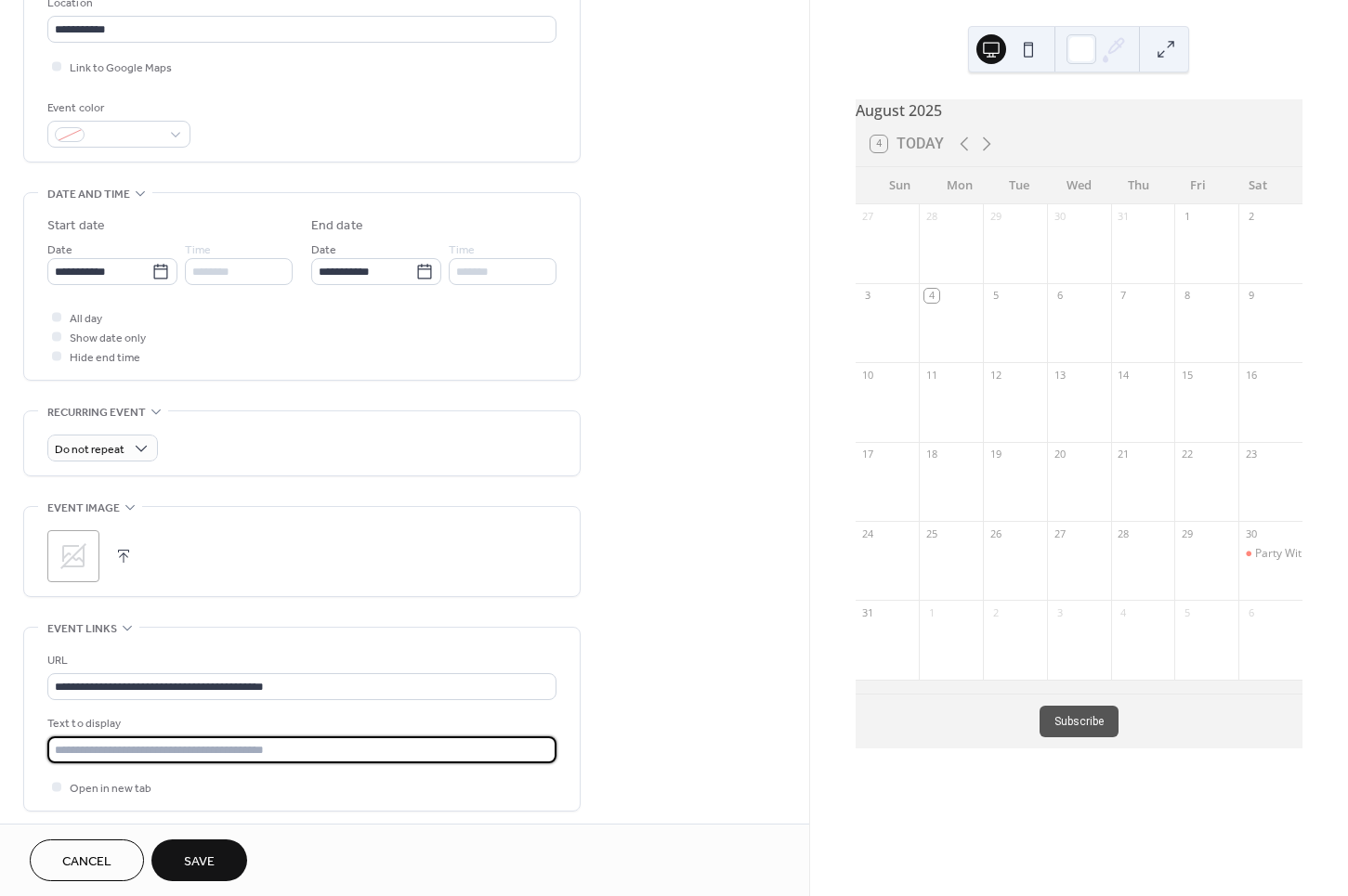 paste on "**********" 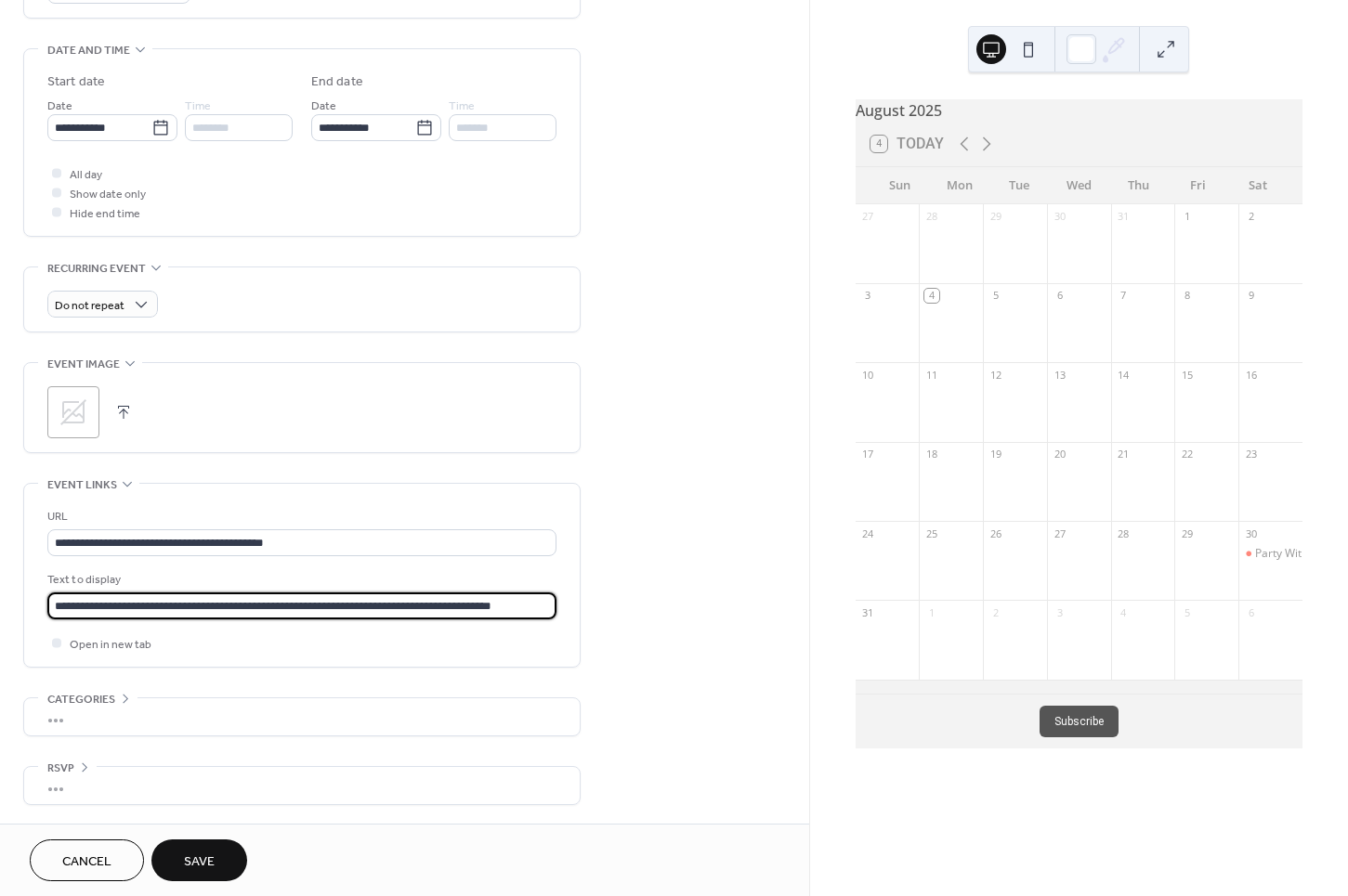 type on "**********" 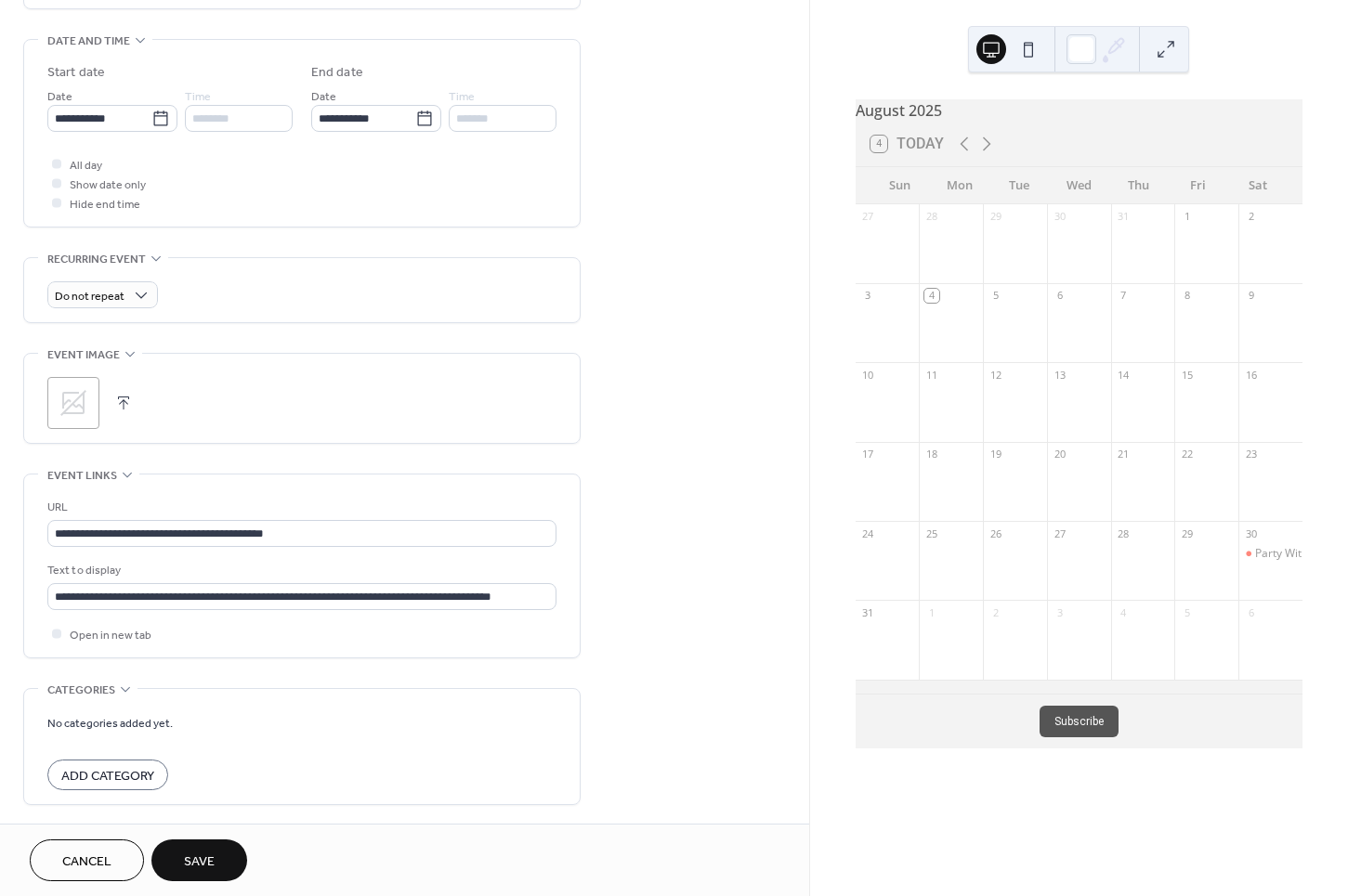 scroll, scrollTop: 563, scrollLeft: 0, axis: vertical 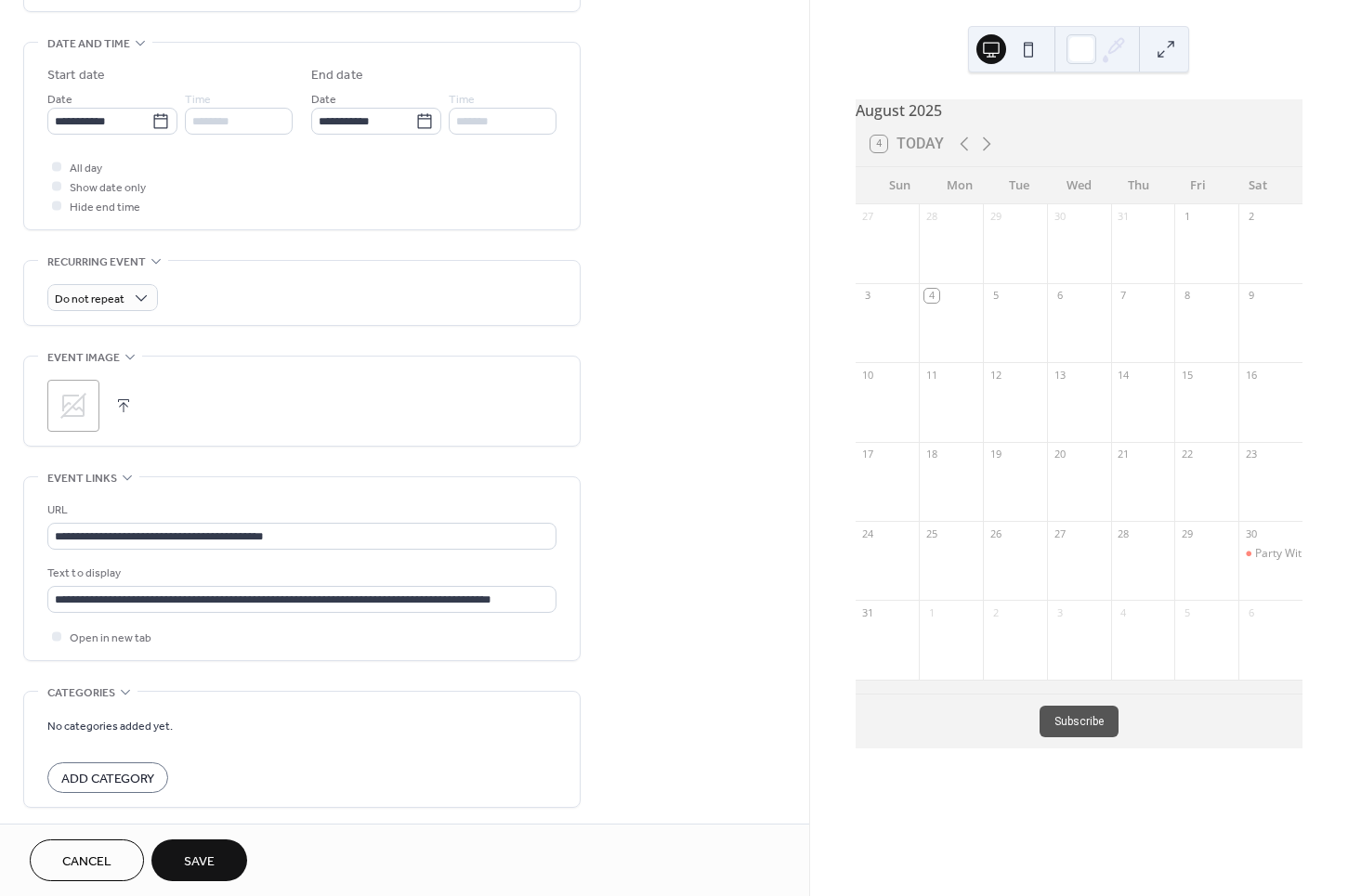 click on "Add Category" at bounding box center [108, 779] 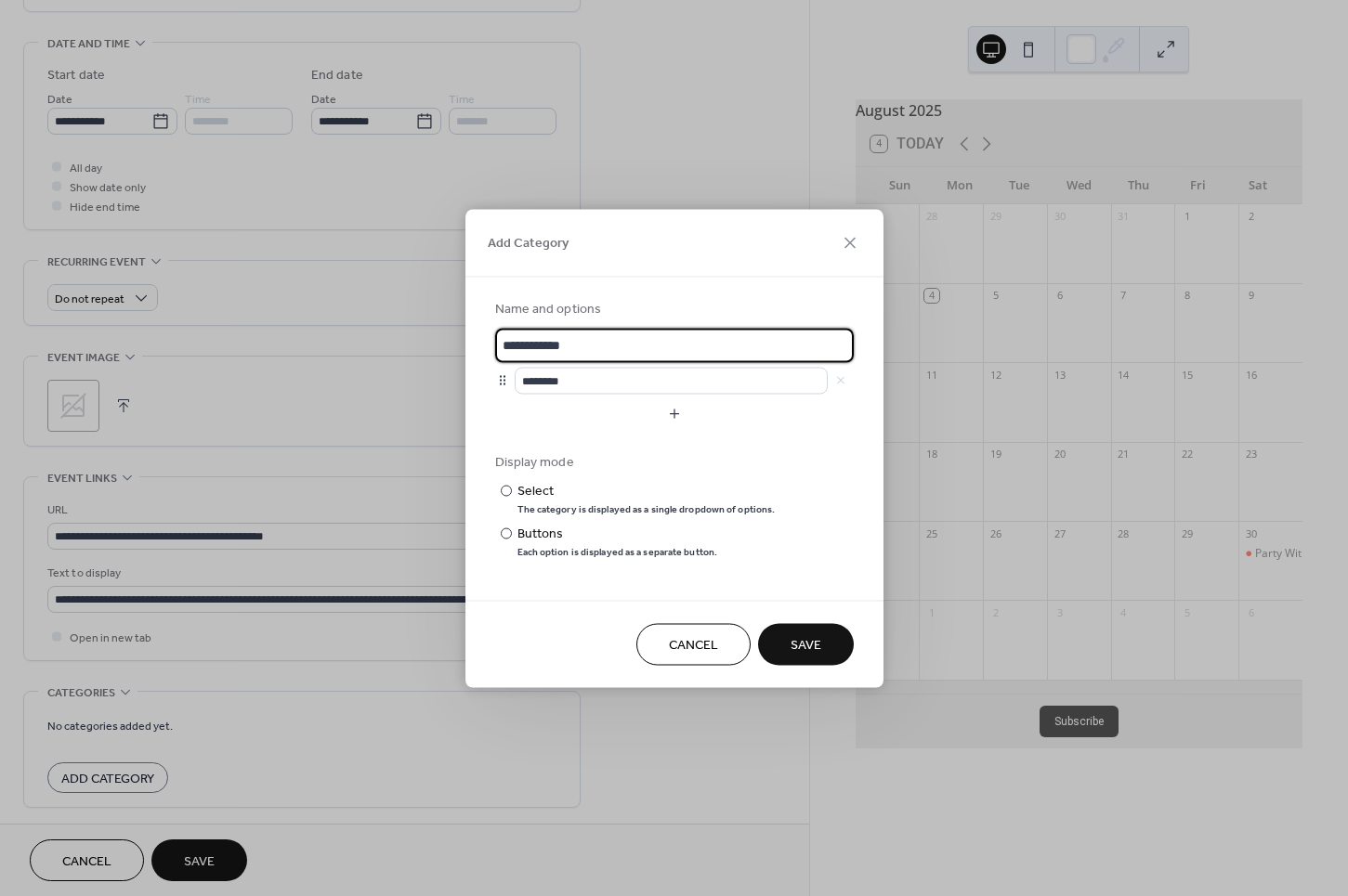 click on "**********" at bounding box center [674, 344] 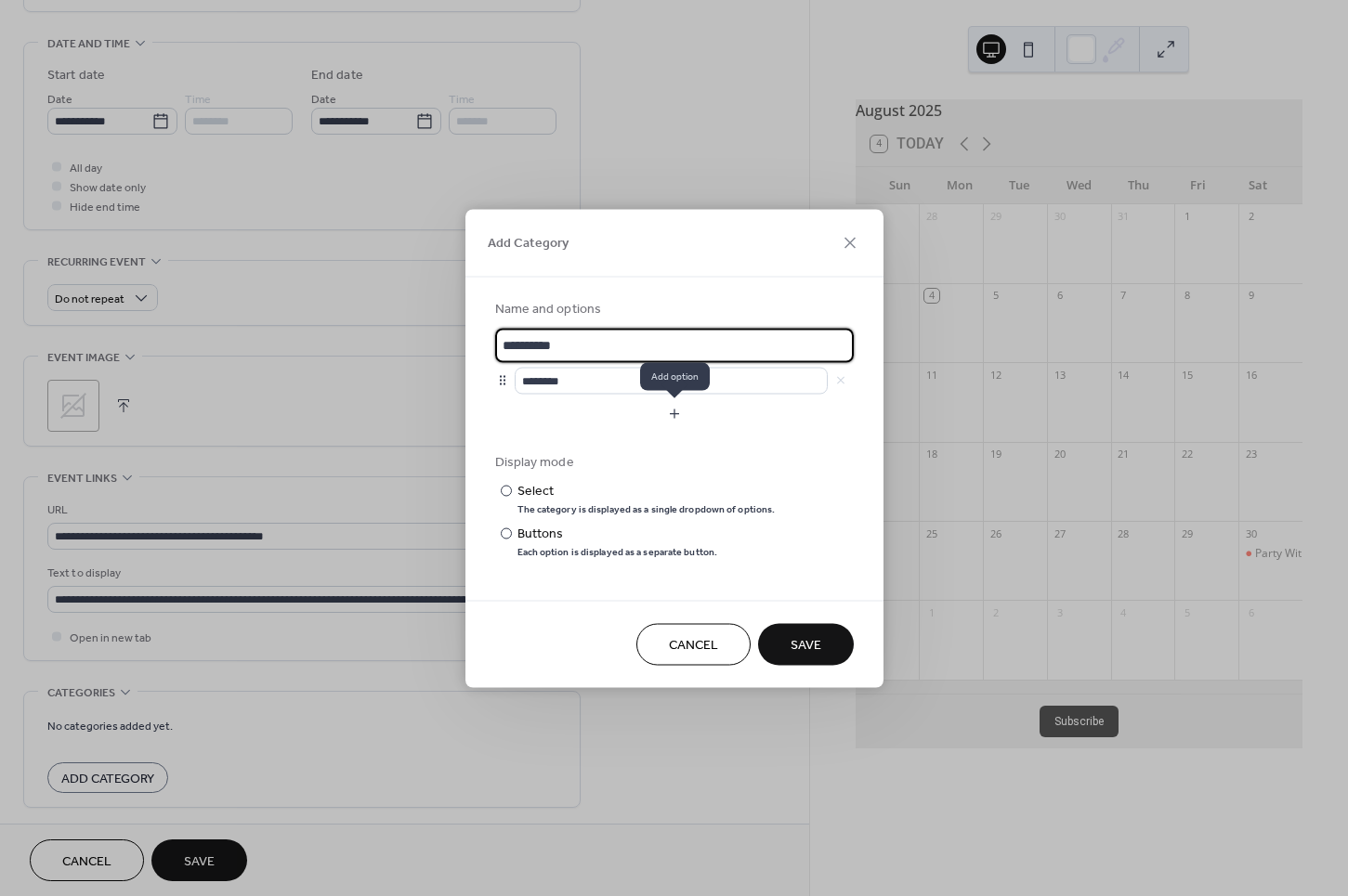 type on "**********" 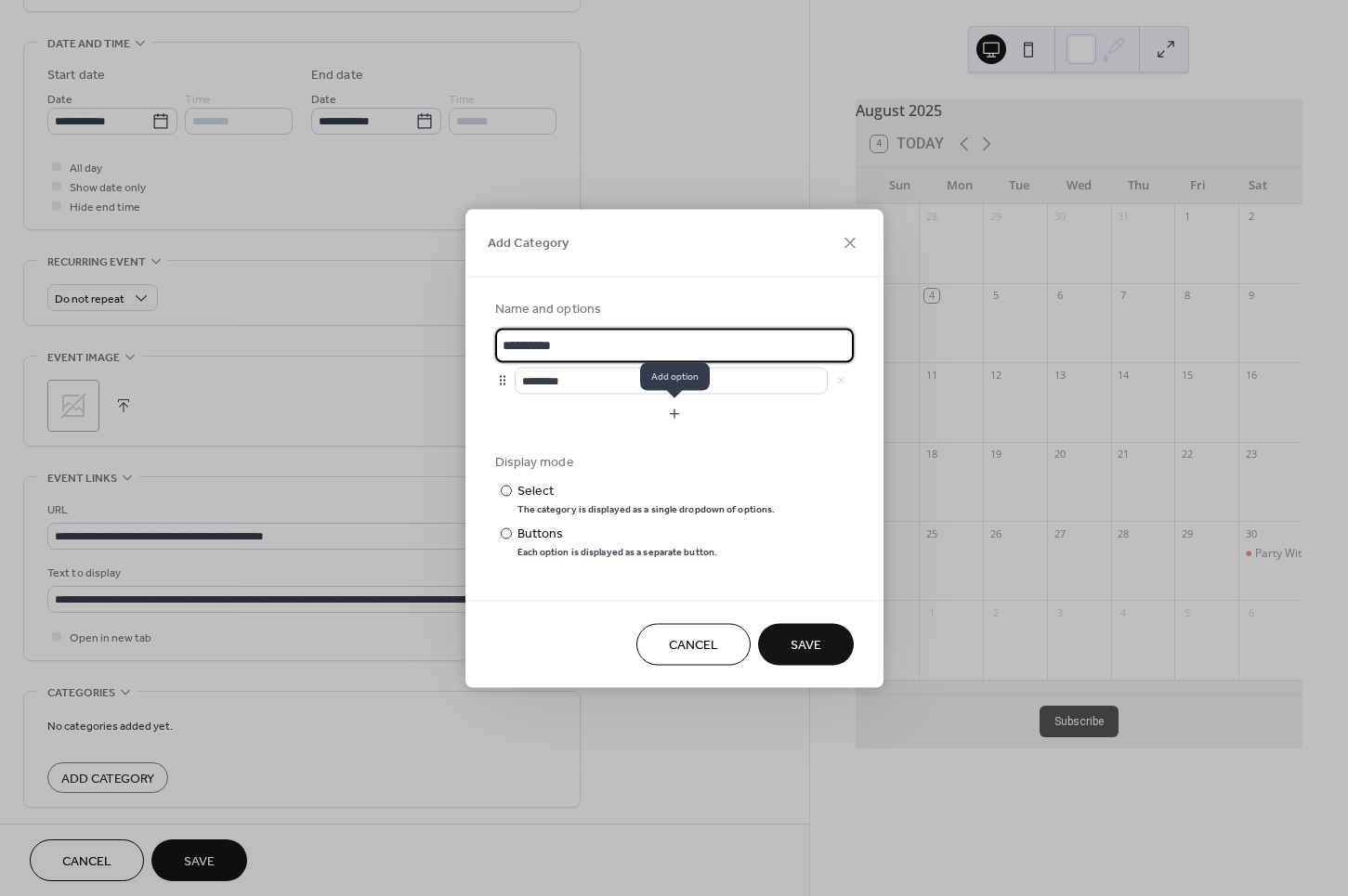click at bounding box center [674, 413] 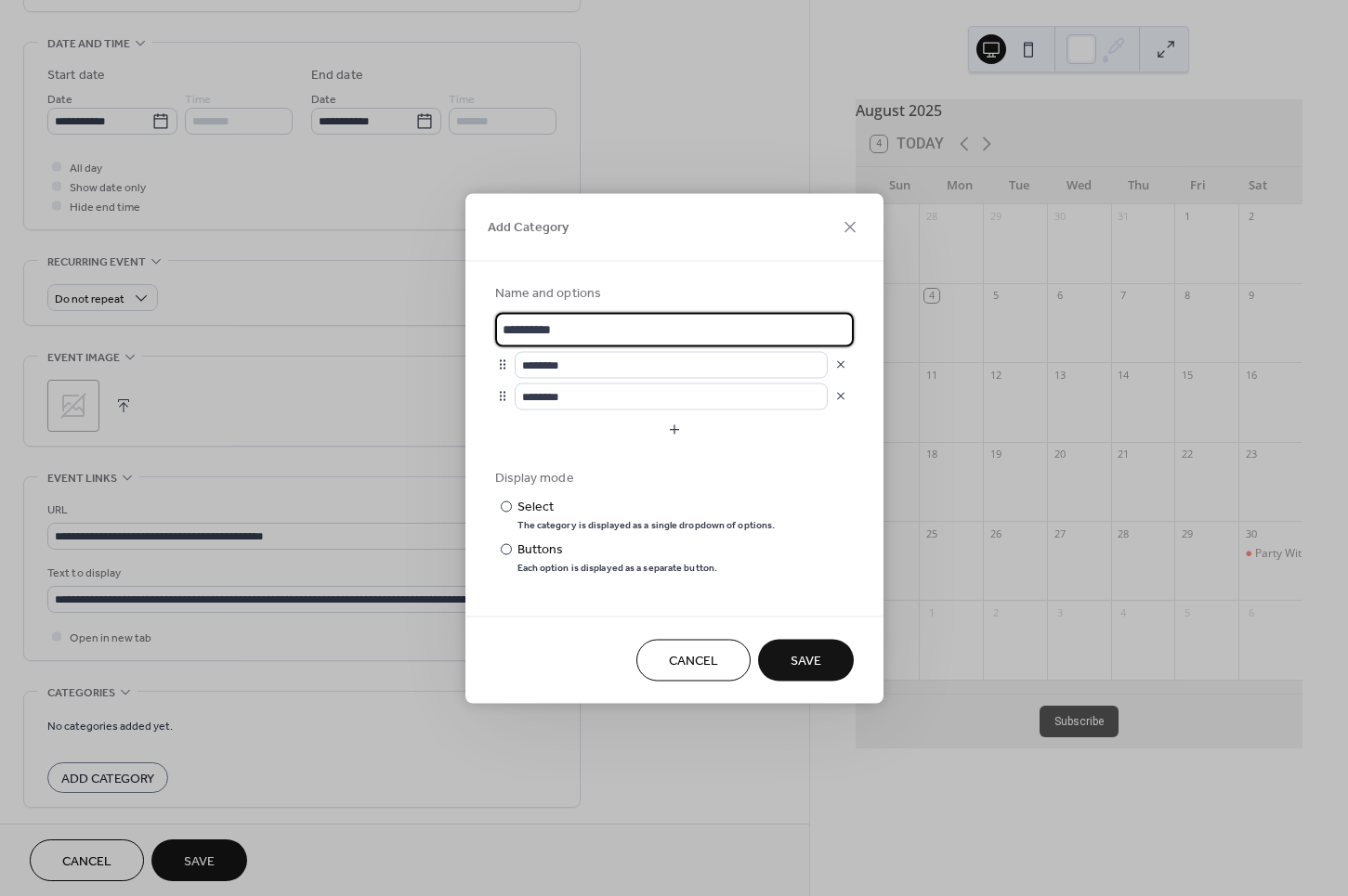 drag, startPoint x: 592, startPoint y: 330, endPoint x: 487, endPoint y: 331, distance: 105.004762 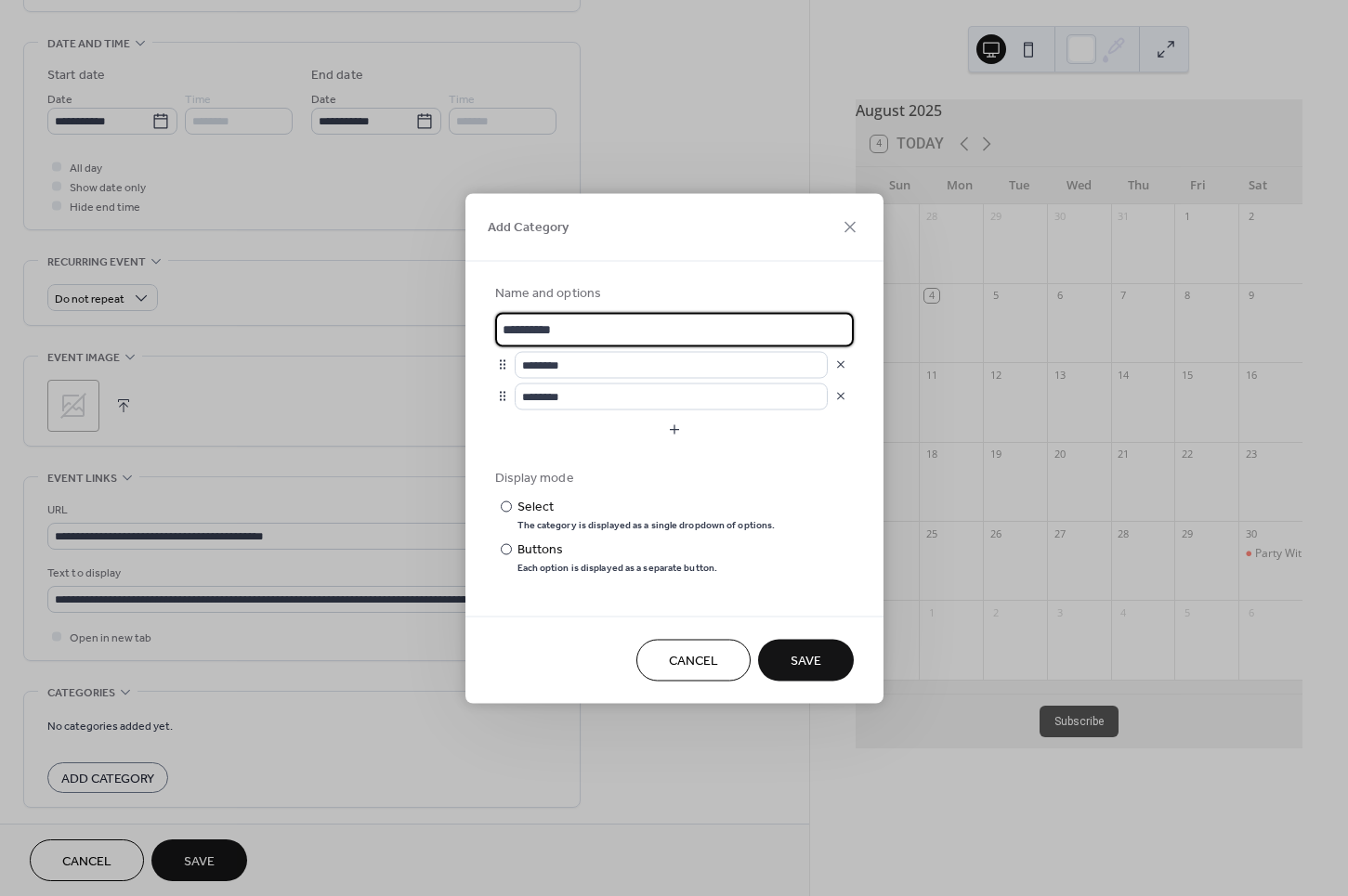 click on "**********" at bounding box center (674, 427) 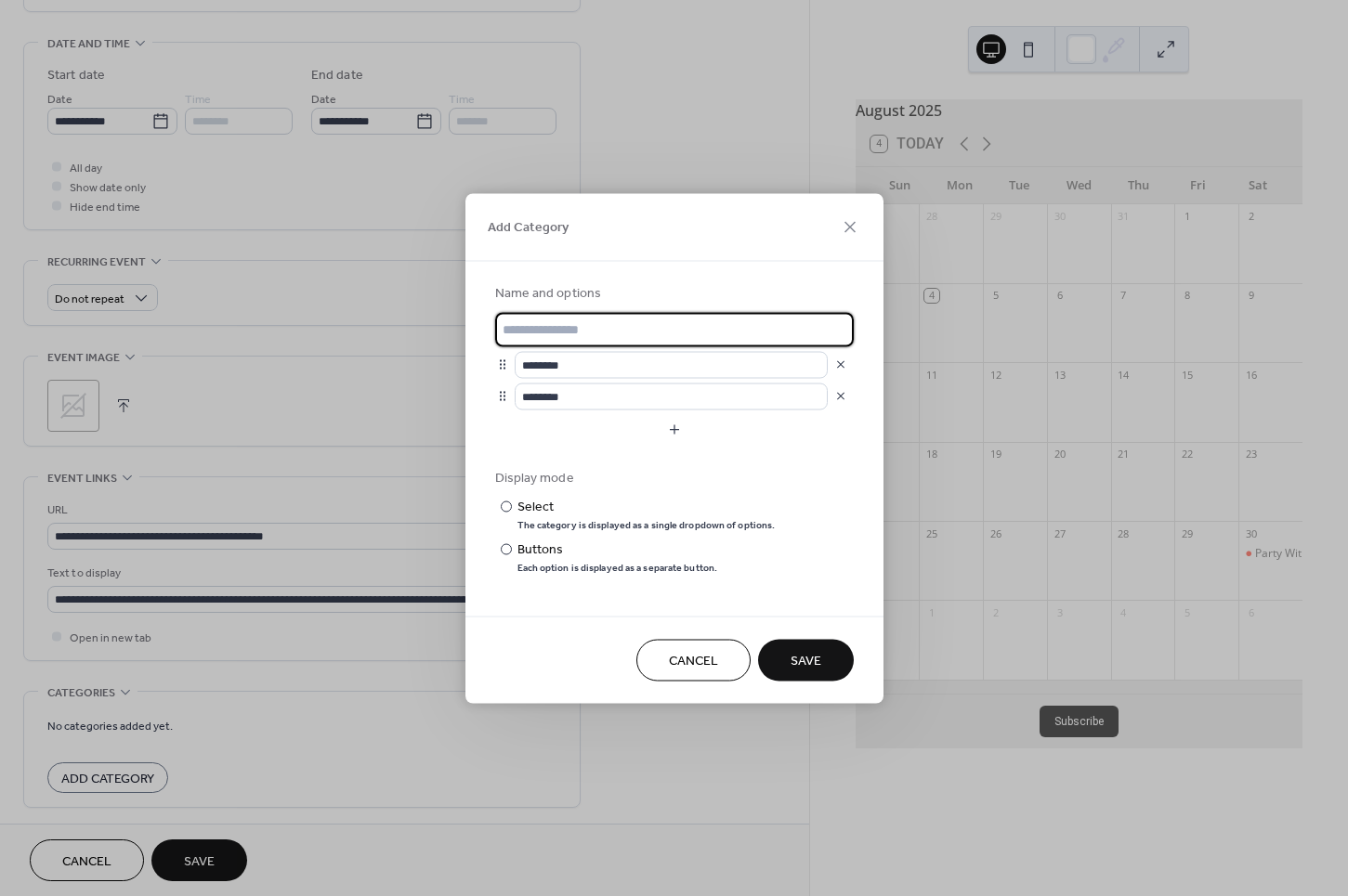 type 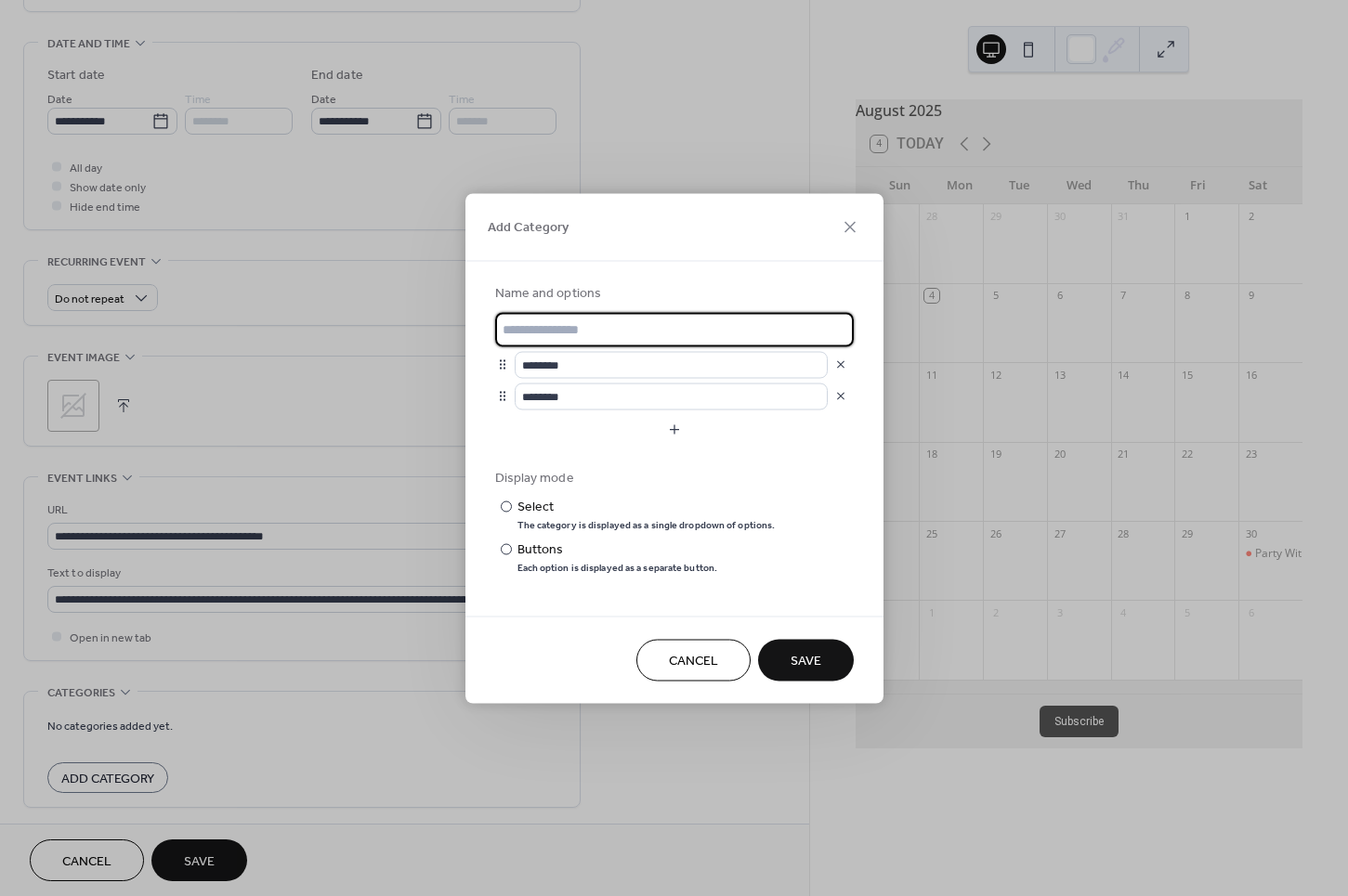 click on "Cancel" at bounding box center [693, 661] 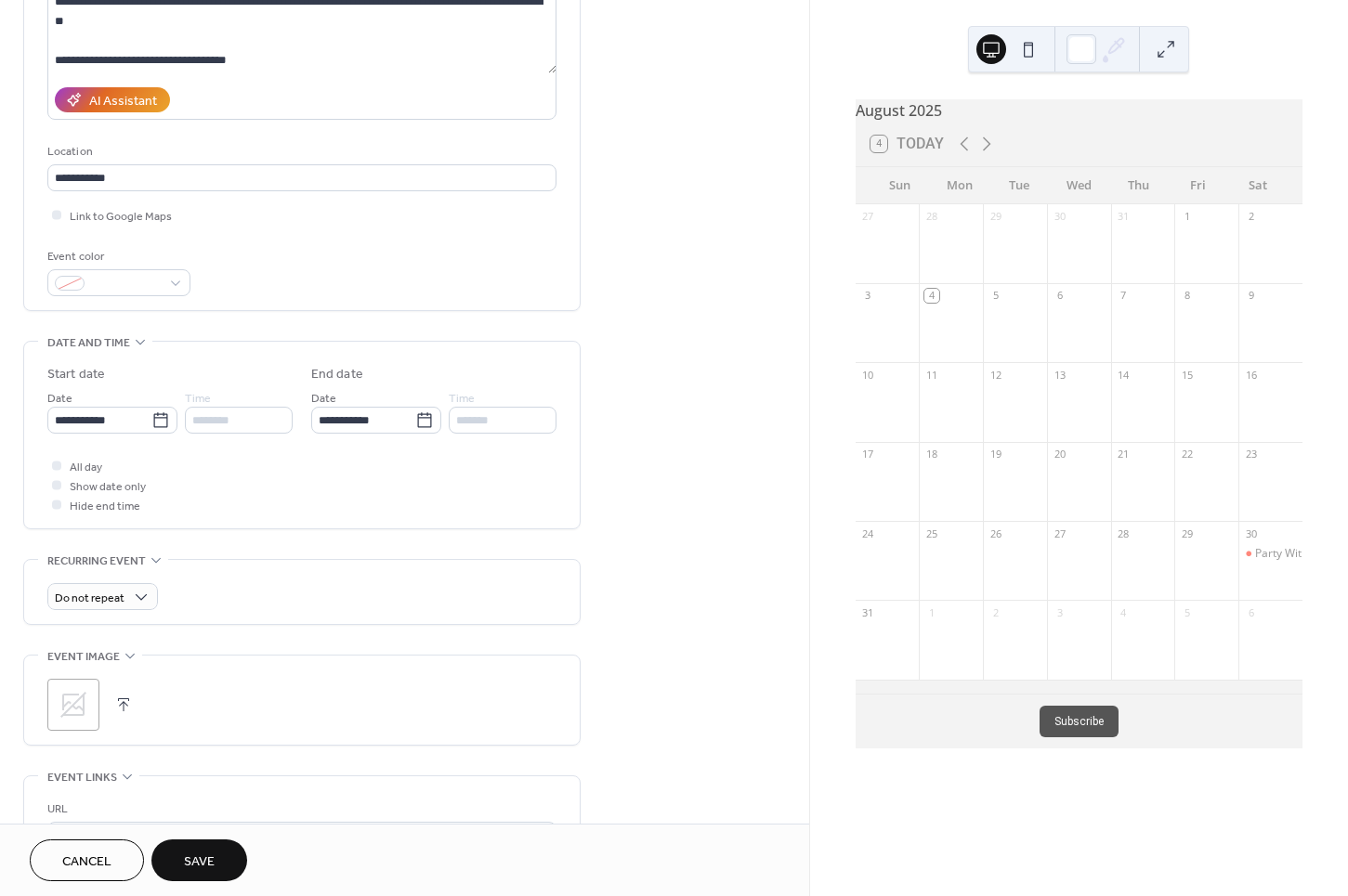 scroll, scrollTop: 245, scrollLeft: 0, axis: vertical 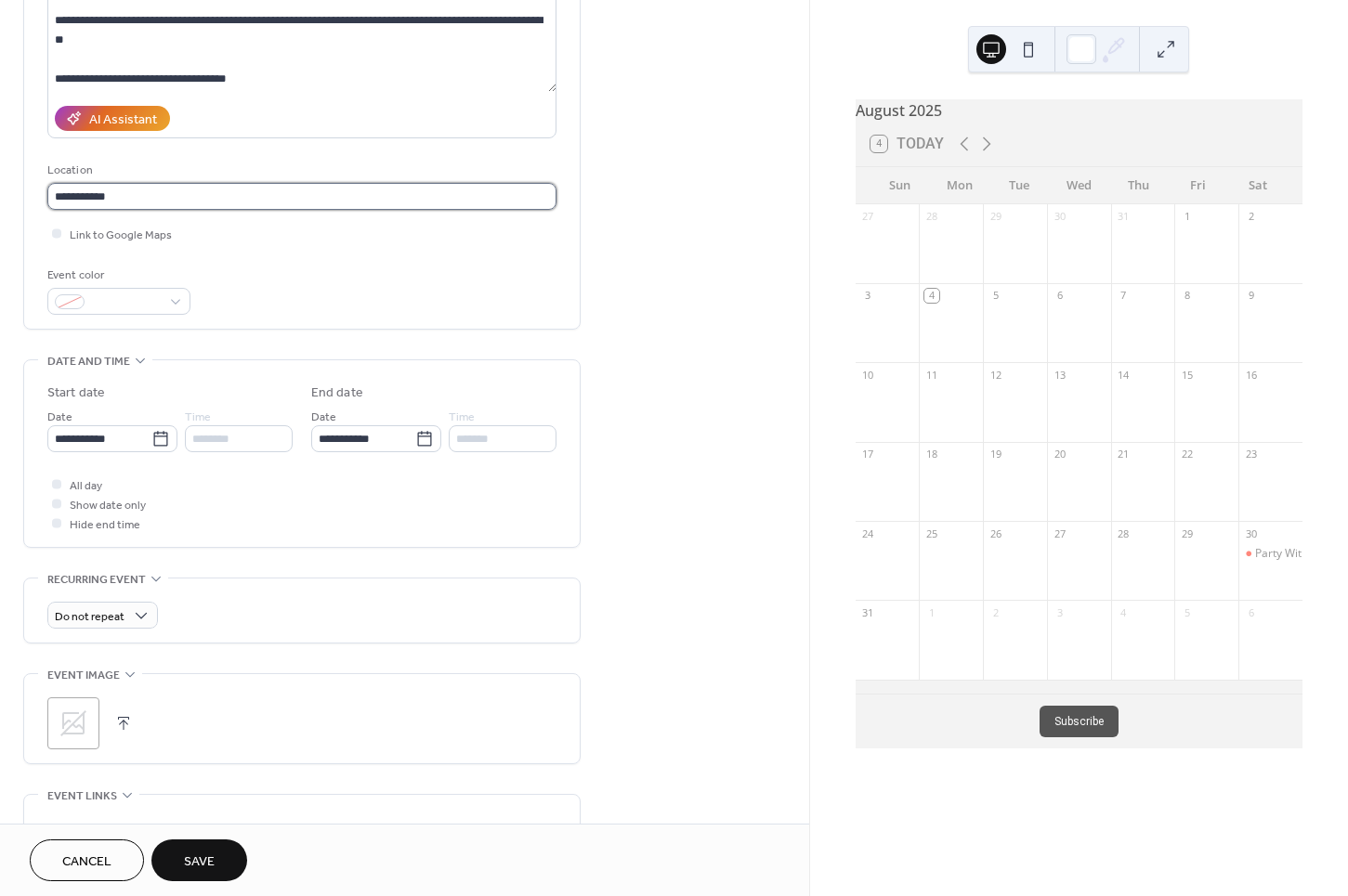 click on "**********" at bounding box center (302, 196) 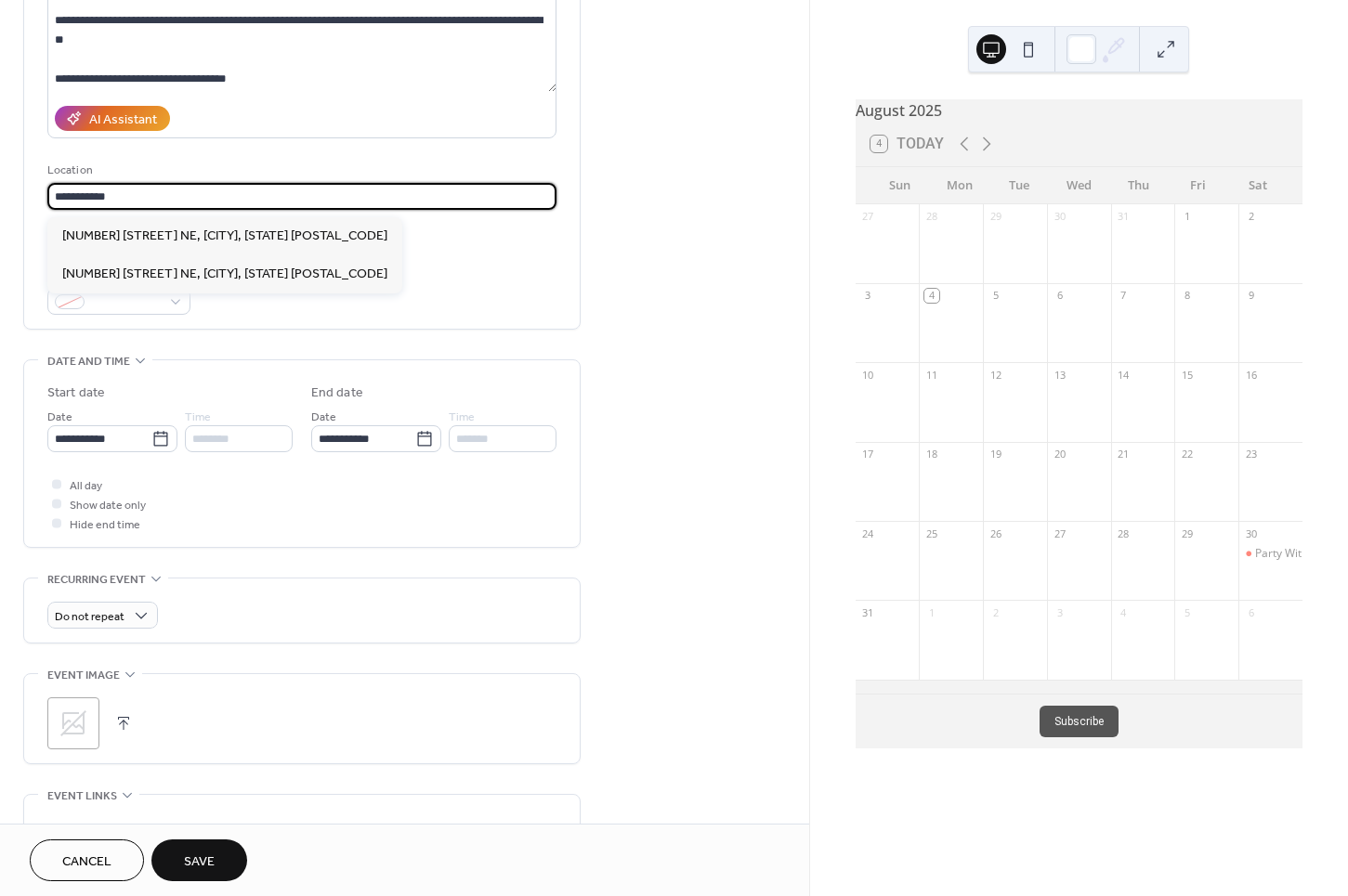 click on "**********" at bounding box center (302, 196) 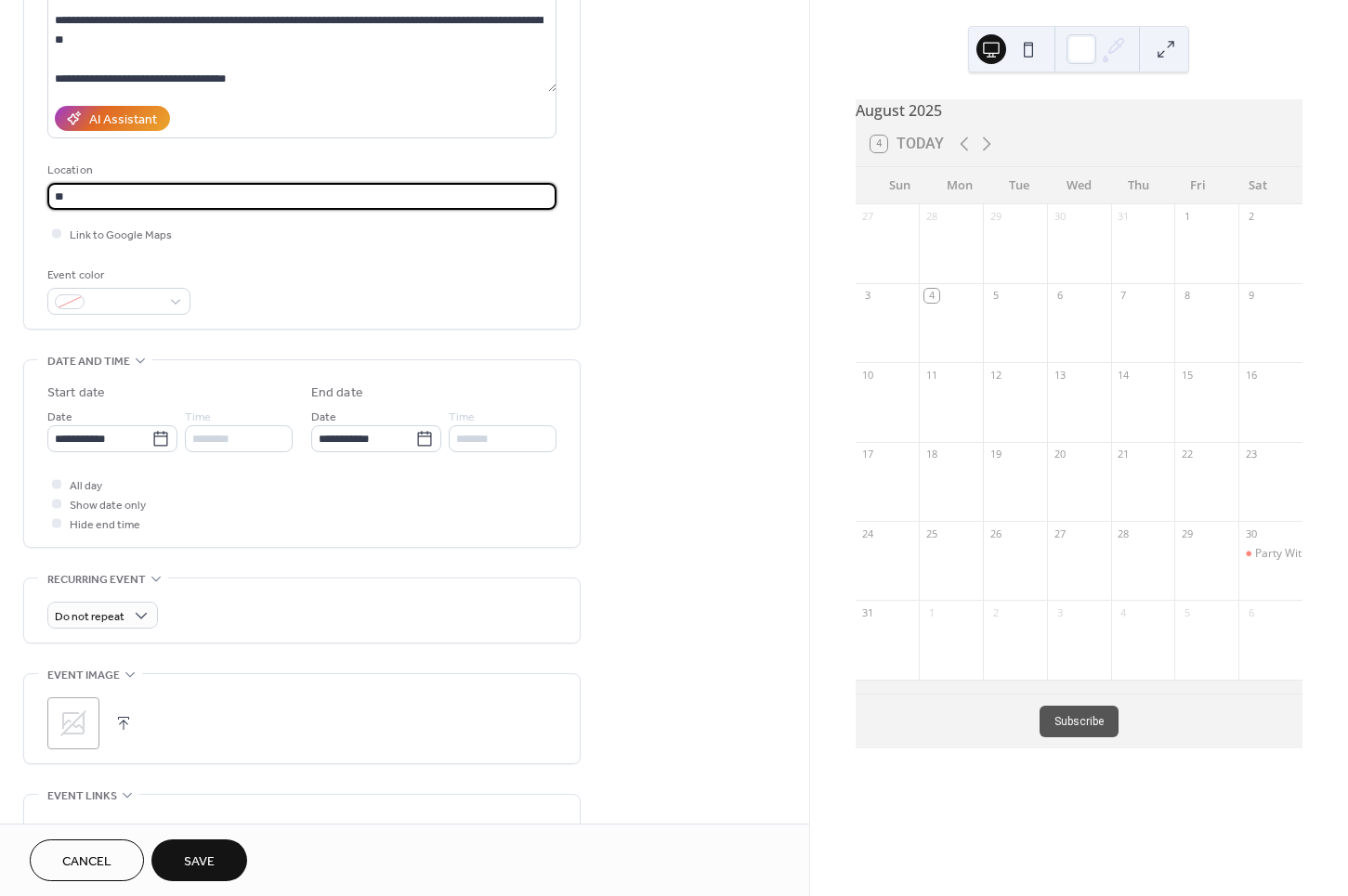type on "*" 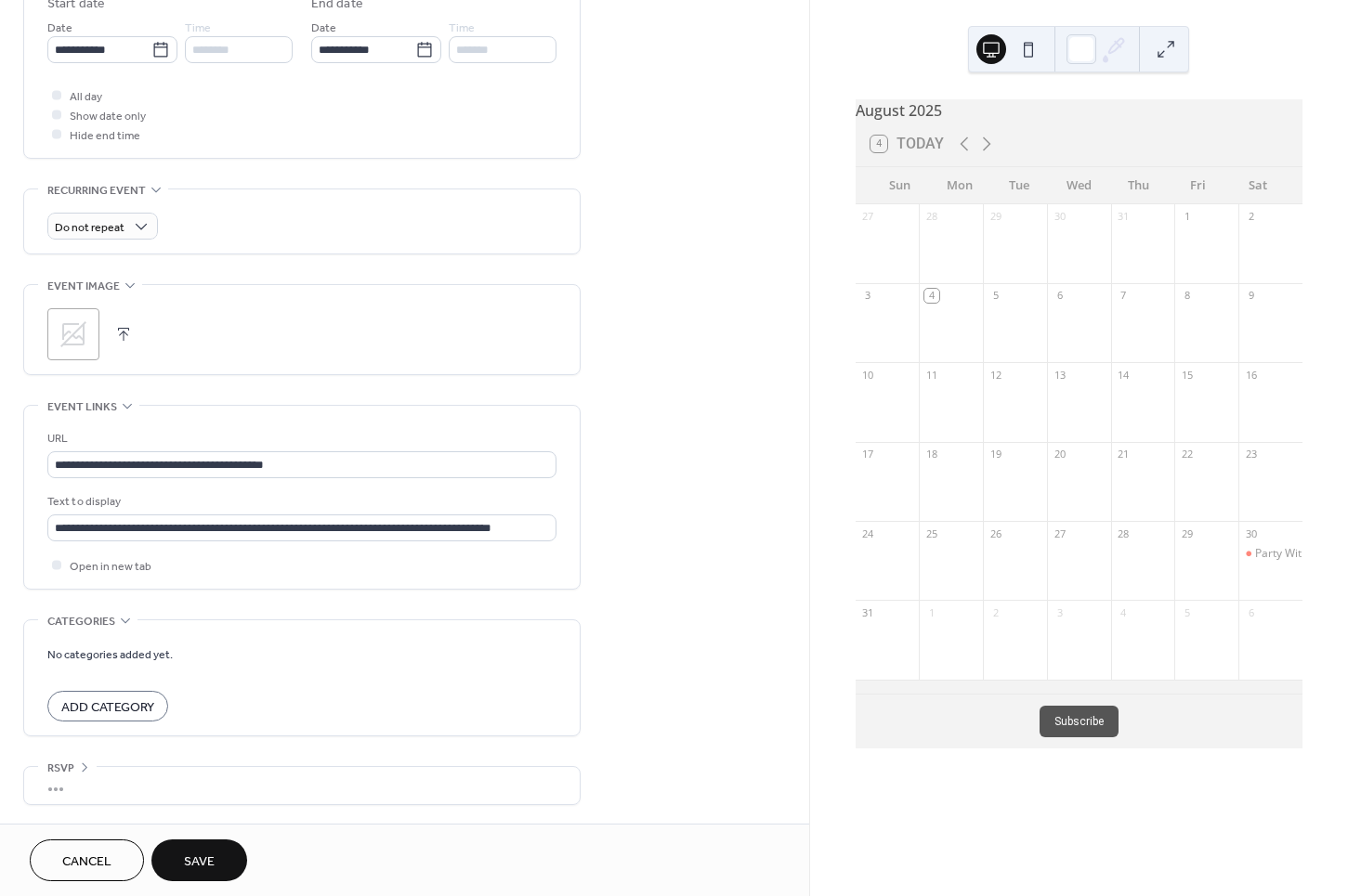 scroll, scrollTop: 643, scrollLeft: 0, axis: vertical 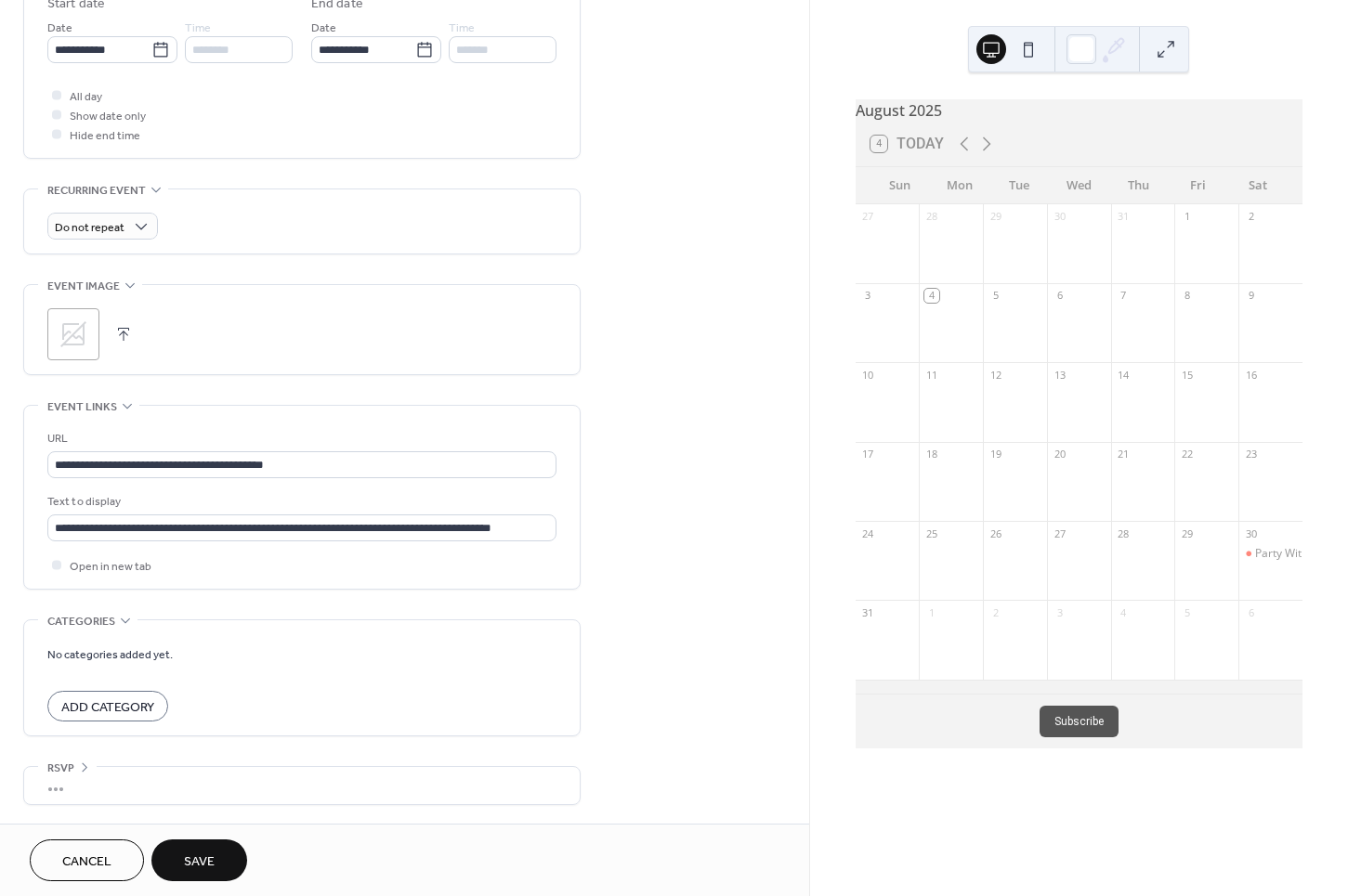 type on "**********" 